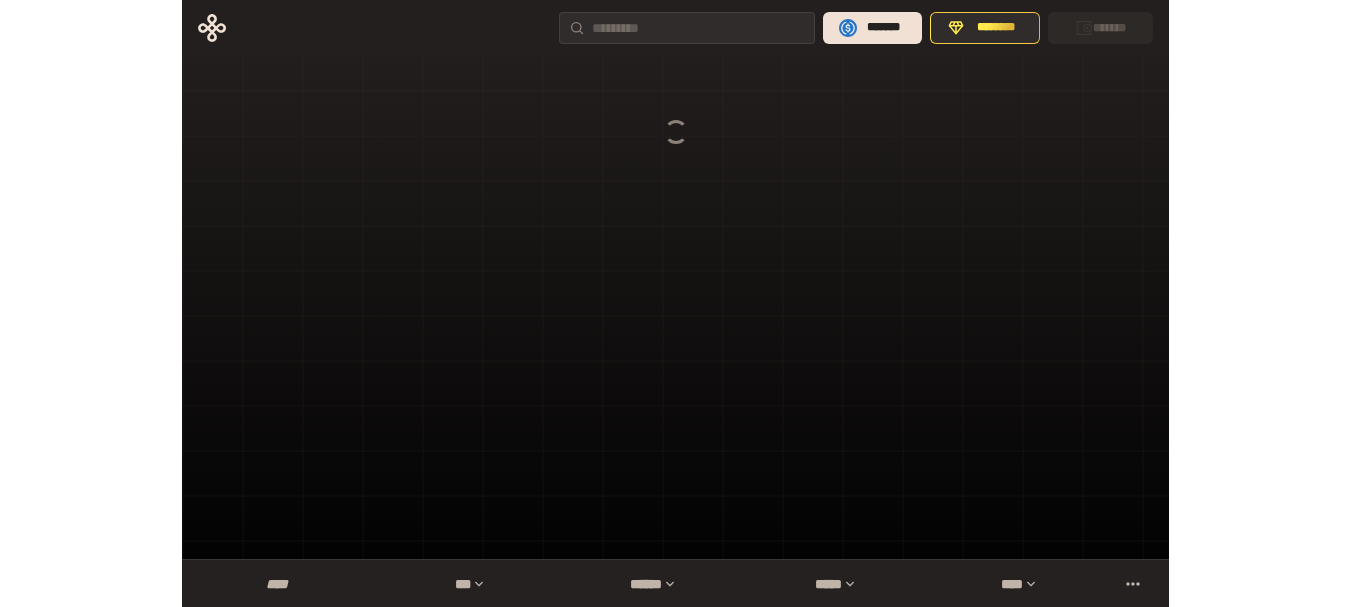 scroll, scrollTop: 0, scrollLeft: 0, axis: both 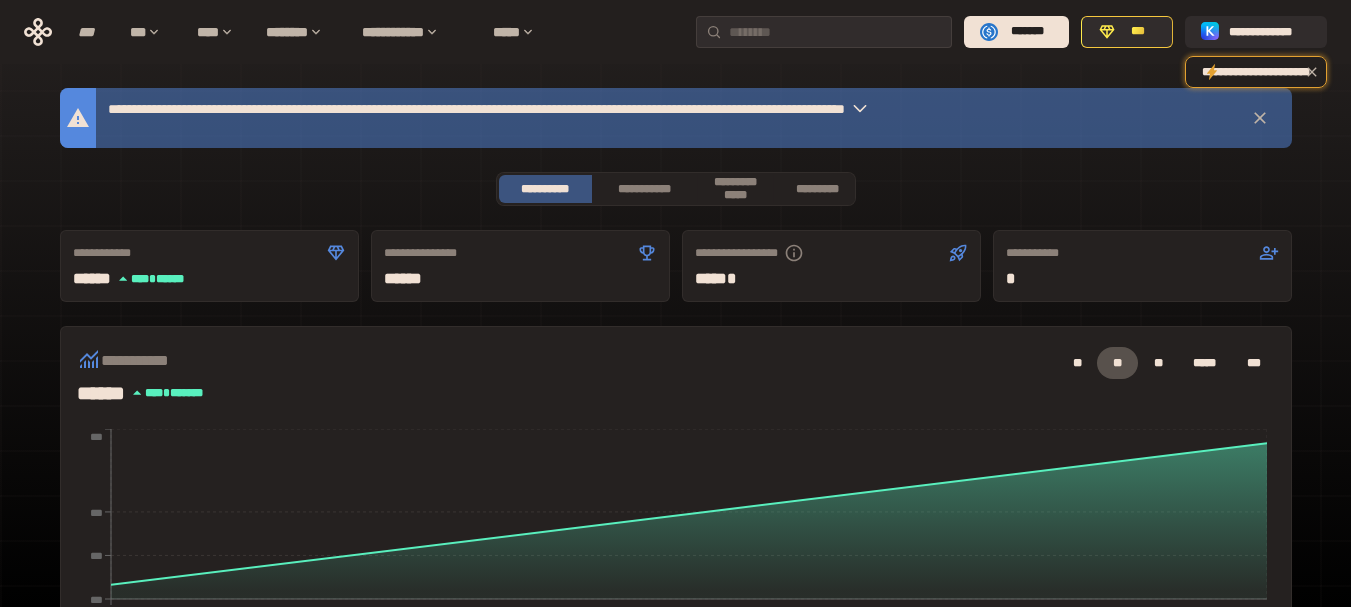 click on "*" at bounding box center (1142, 279) 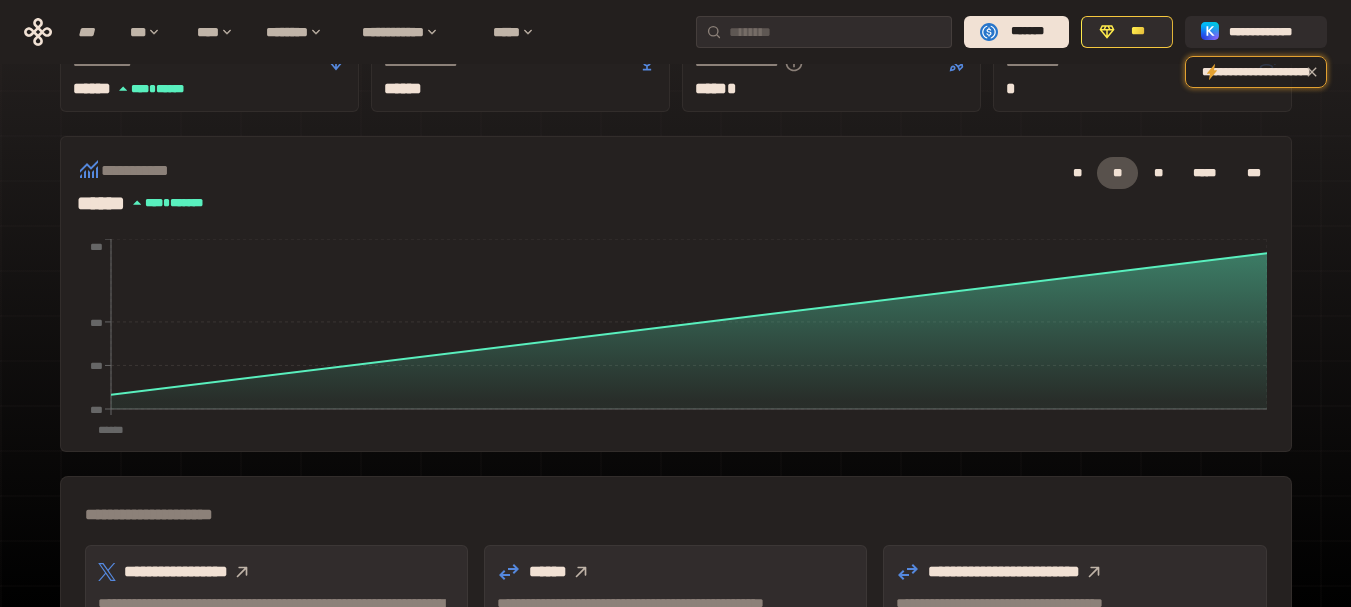 scroll, scrollTop: 267, scrollLeft: 0, axis: vertical 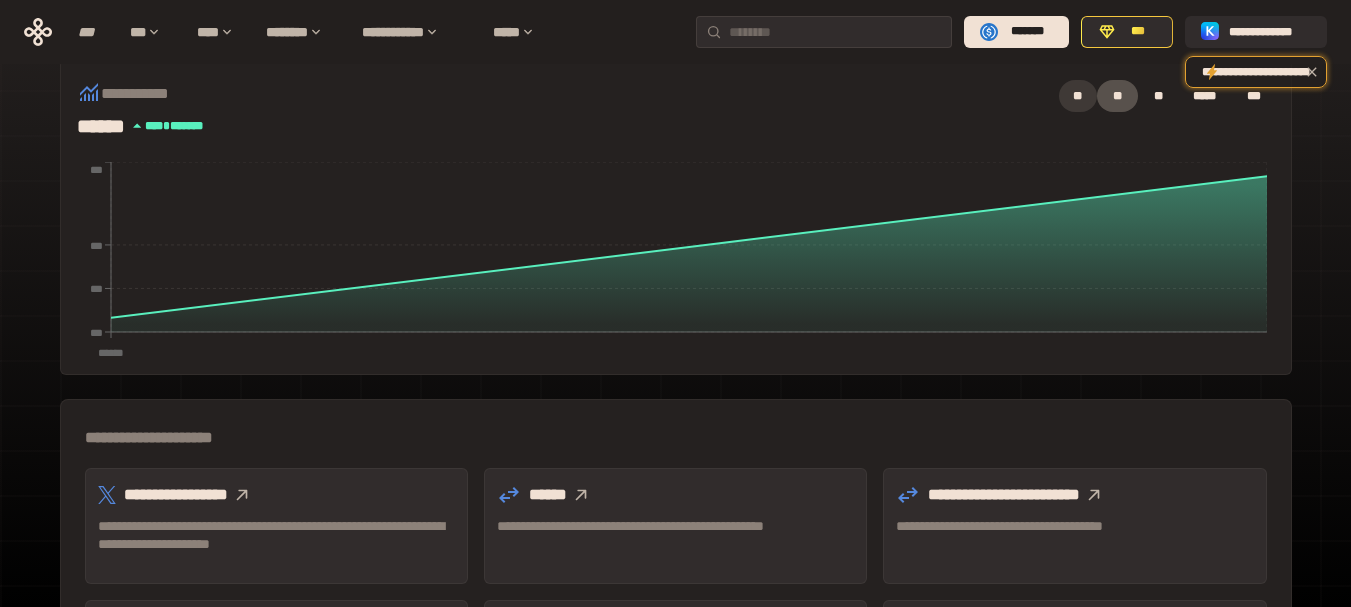 click on "**" at bounding box center (1077, 96) 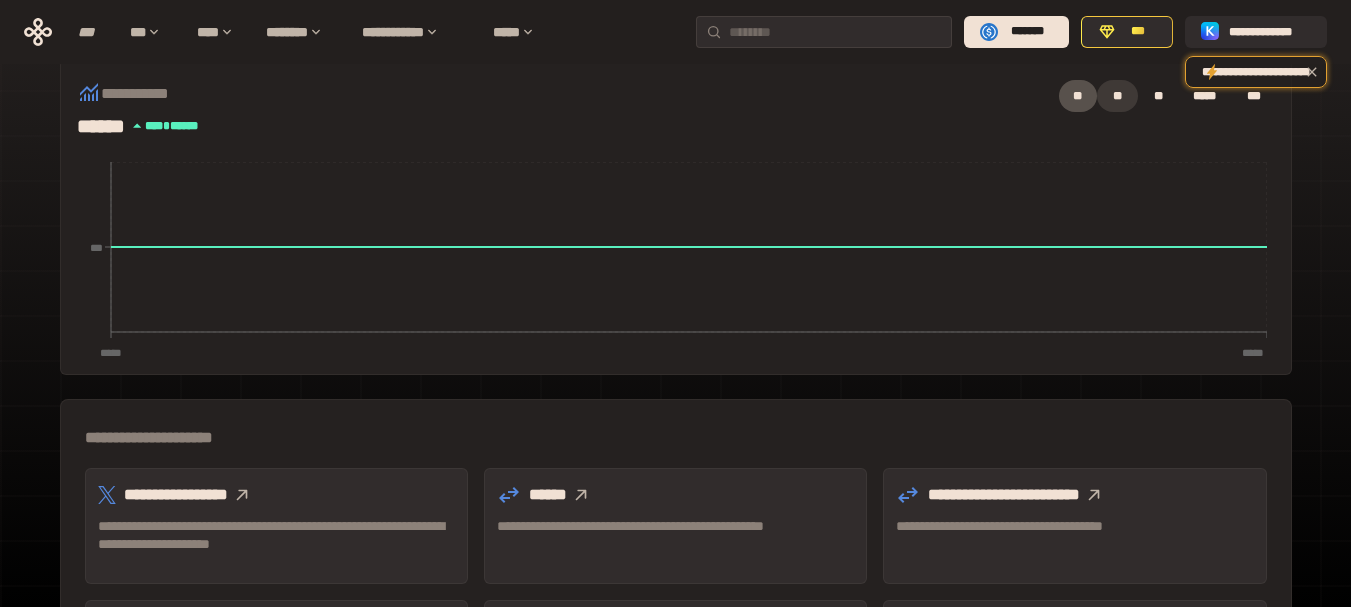 click on "**" at bounding box center [1117, 96] 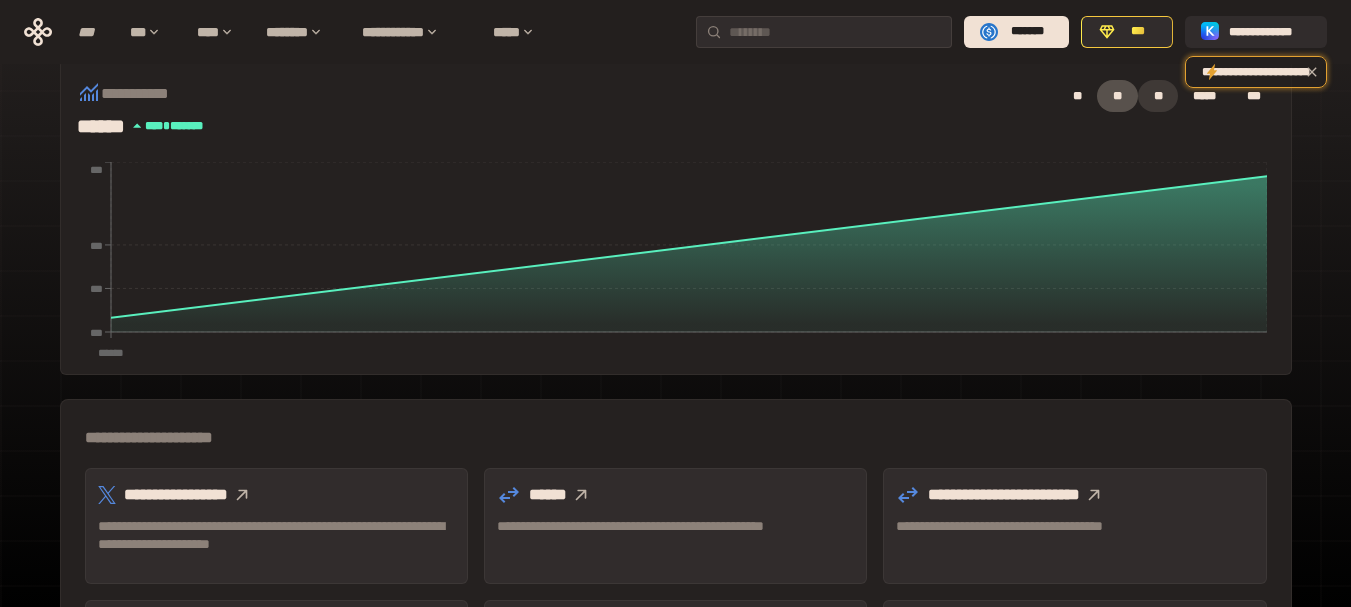 click on "**" at bounding box center (1158, 96) 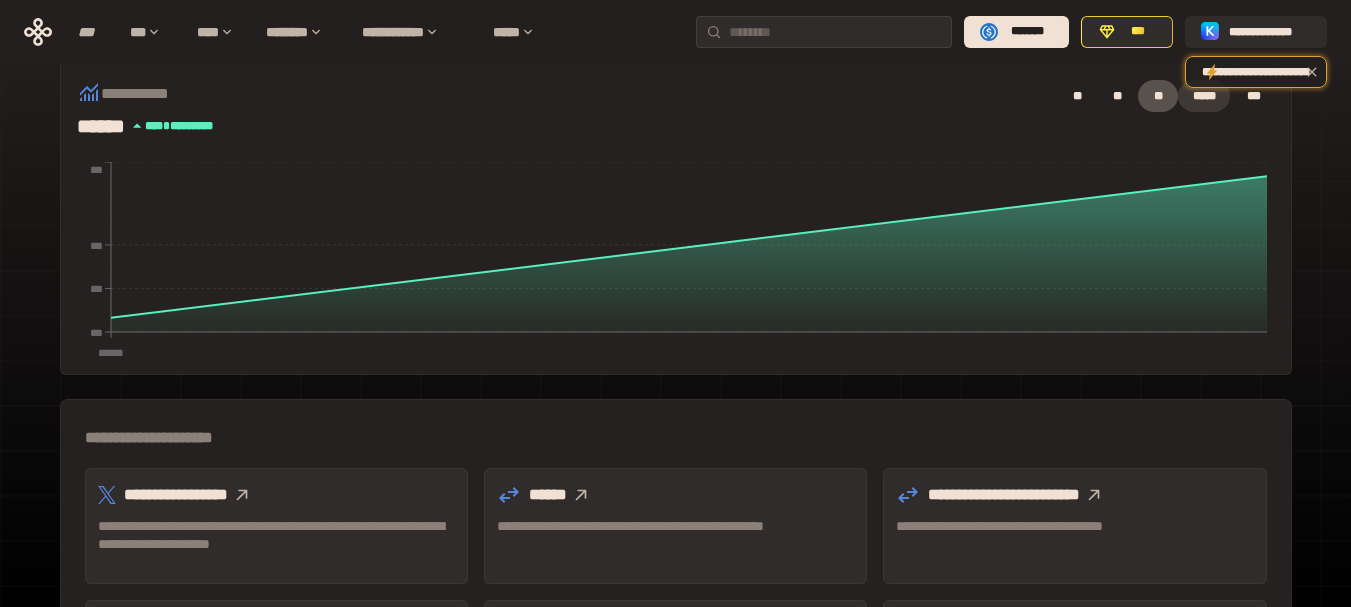 click on "*****" at bounding box center (1204, 96) 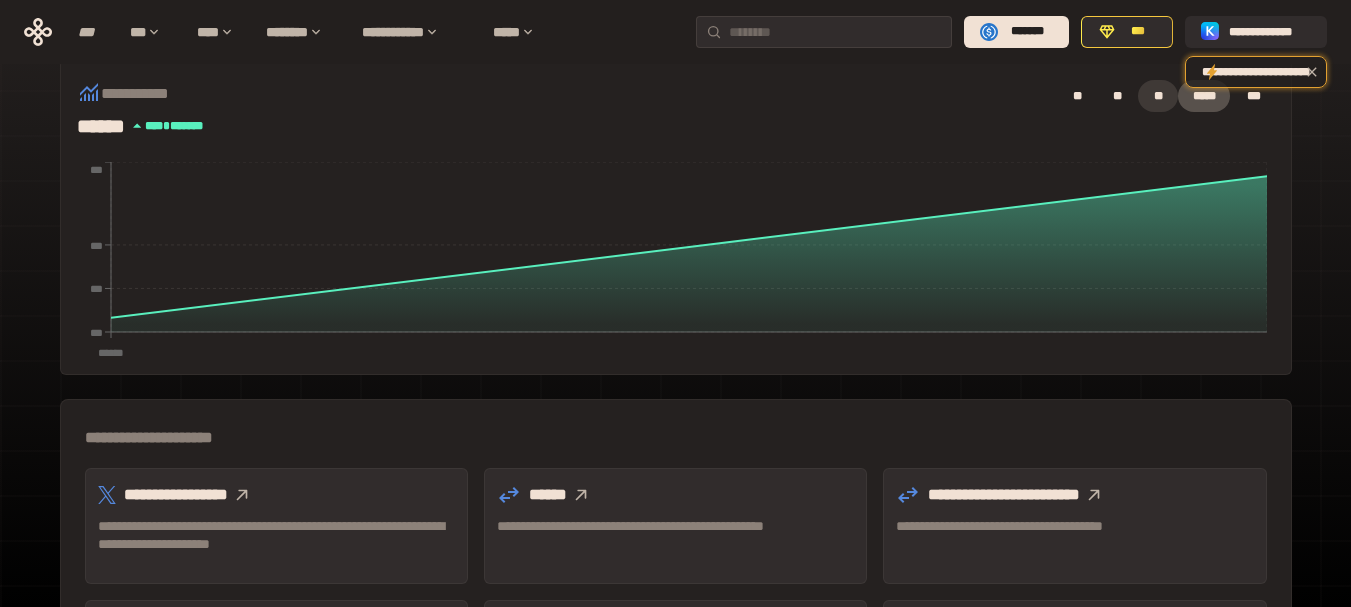 click on "**" at bounding box center (1158, 96) 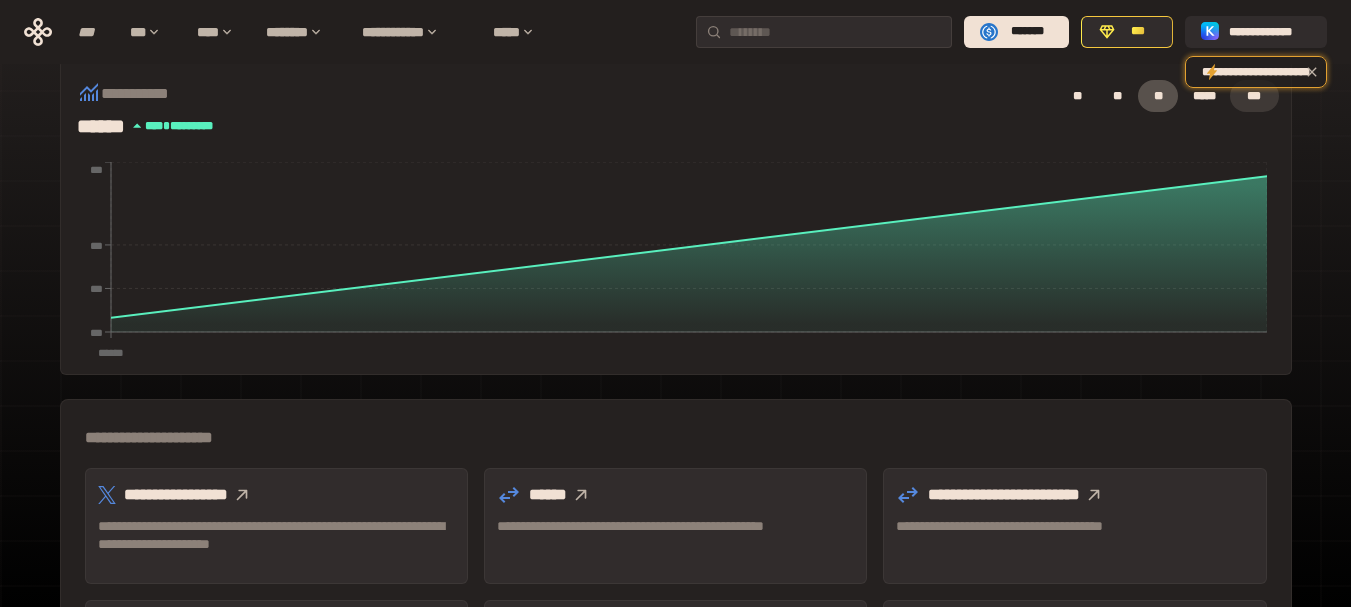 click on "***" at bounding box center (1254, 96) 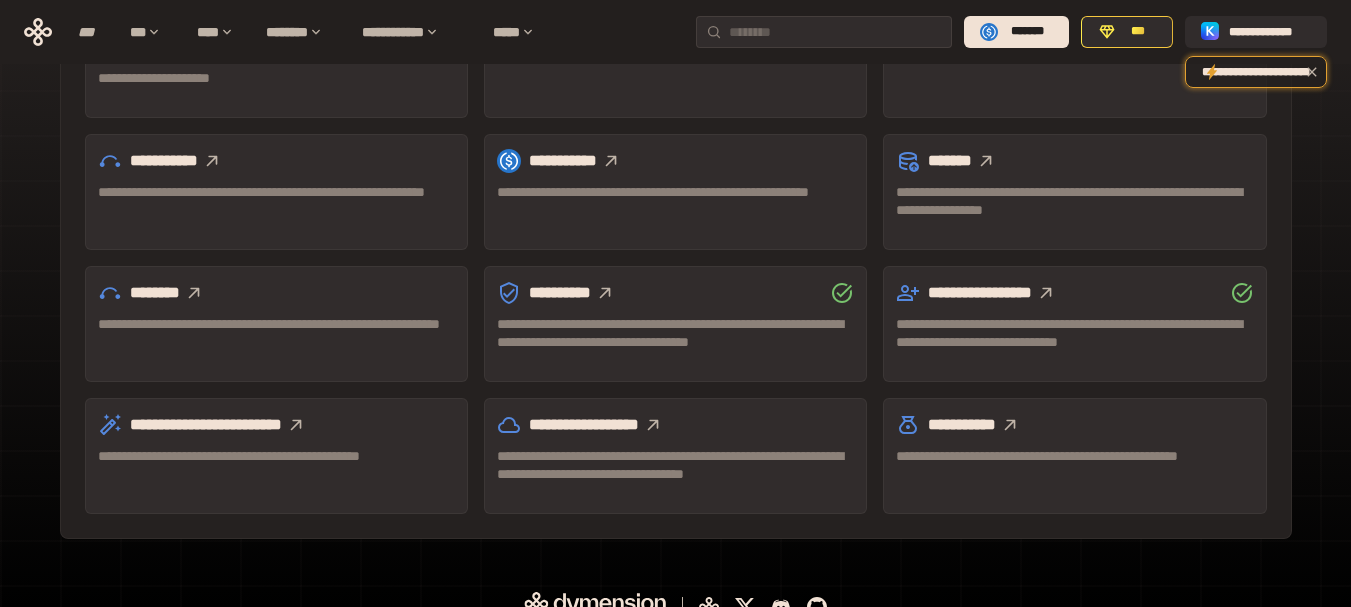 scroll, scrollTop: 667, scrollLeft: 0, axis: vertical 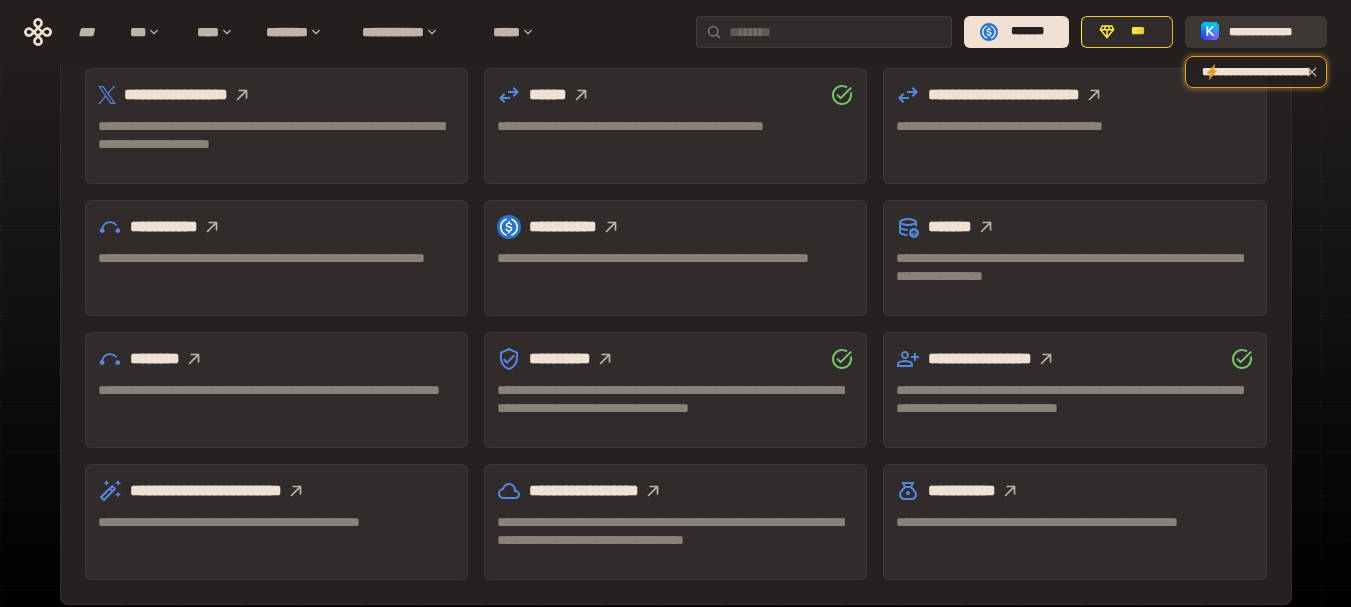 click 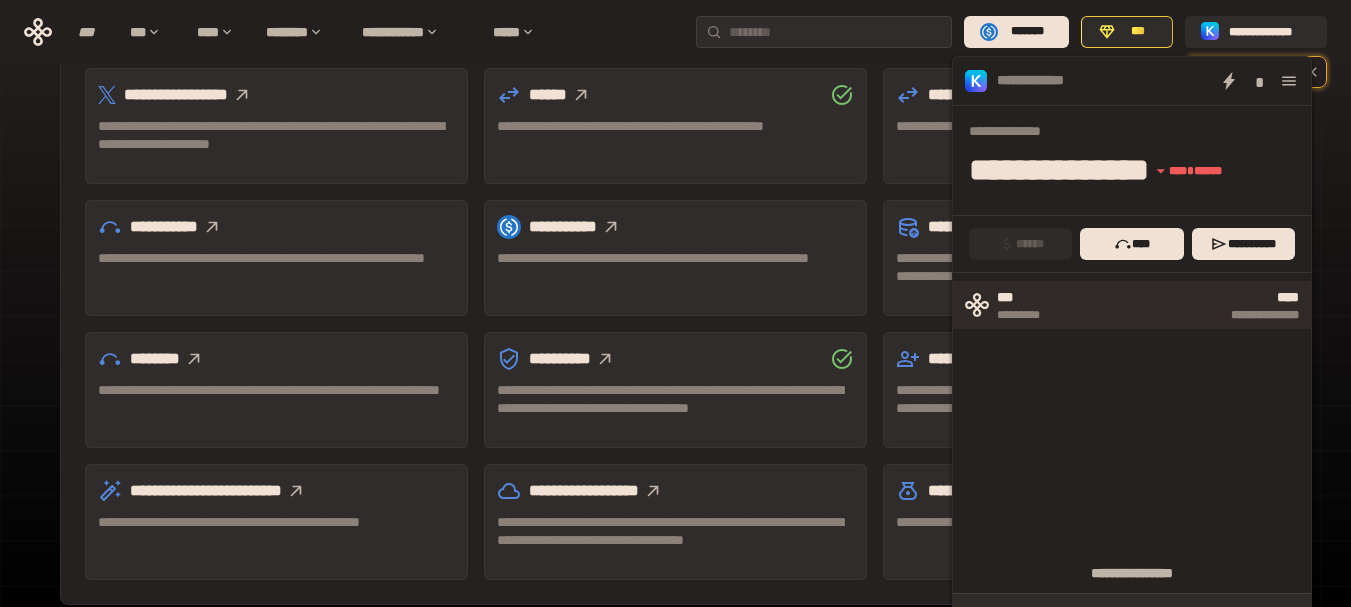 click on "**********" at bounding box center (1185, 315) 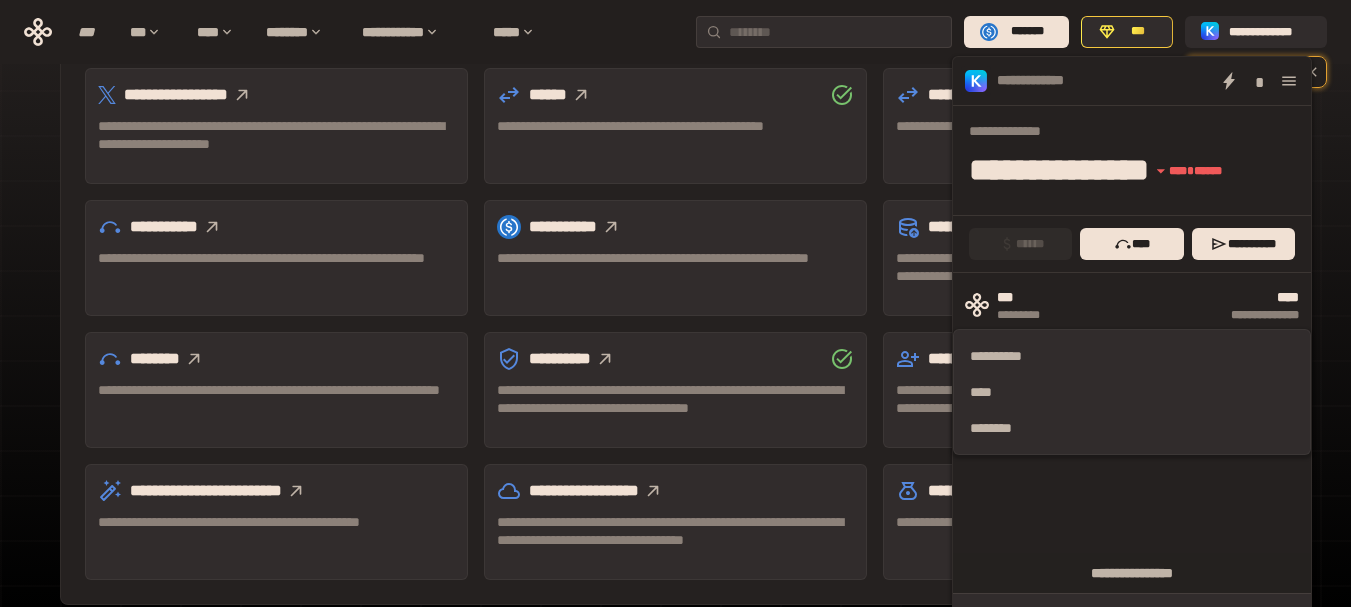 click on "**********" at bounding box center (1132, 433) 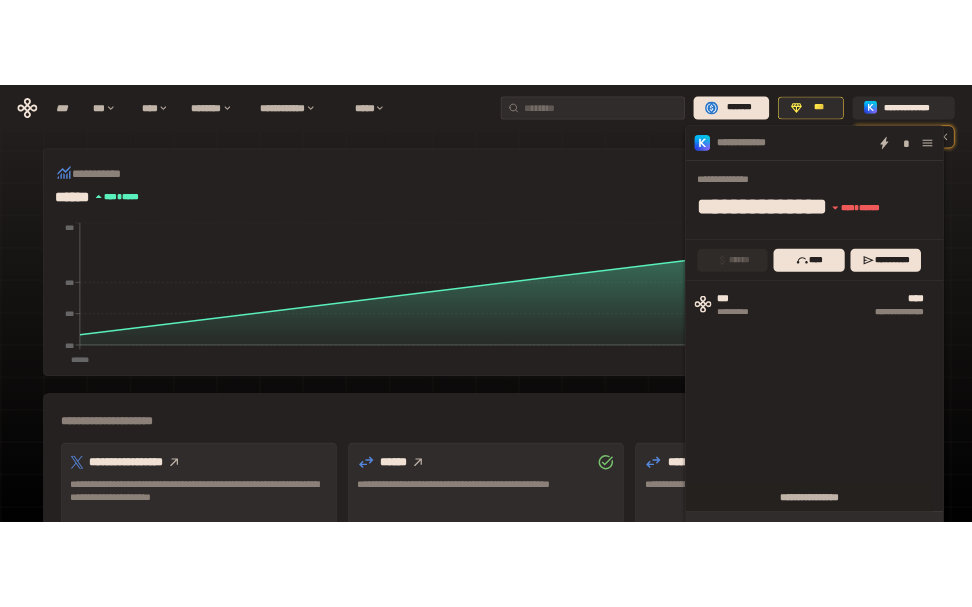 scroll, scrollTop: 133, scrollLeft: 0, axis: vertical 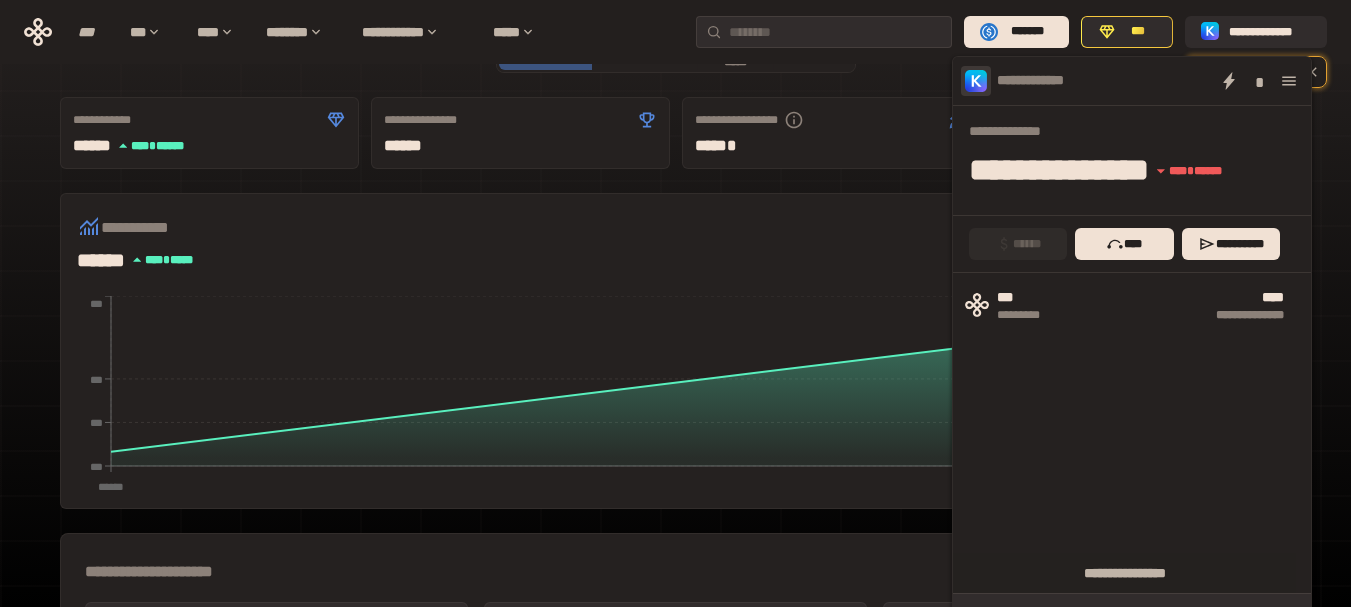 click 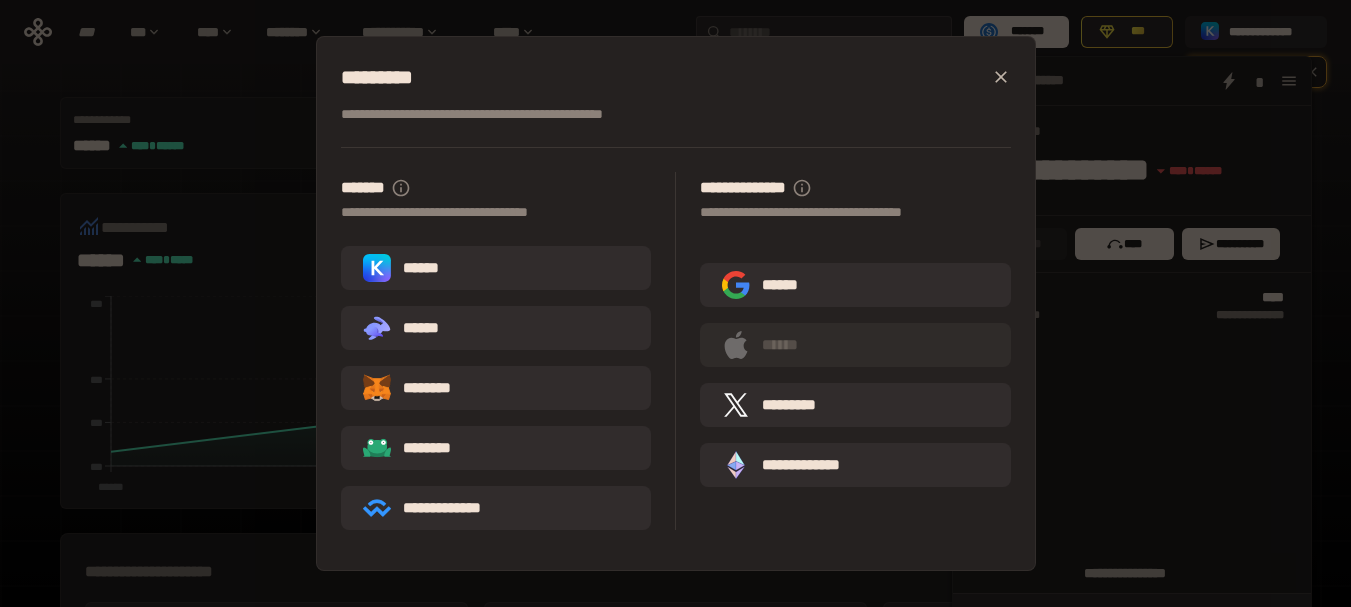click on "******" at bounding box center (496, 268) 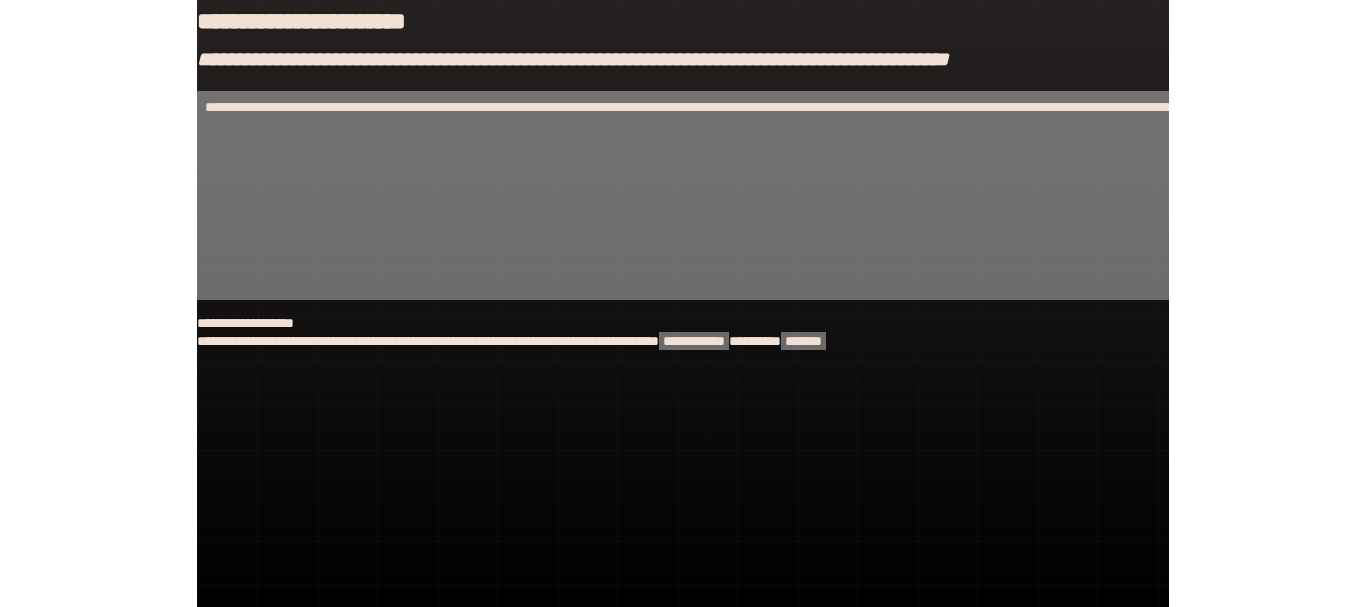 scroll, scrollTop: 0, scrollLeft: 0, axis: both 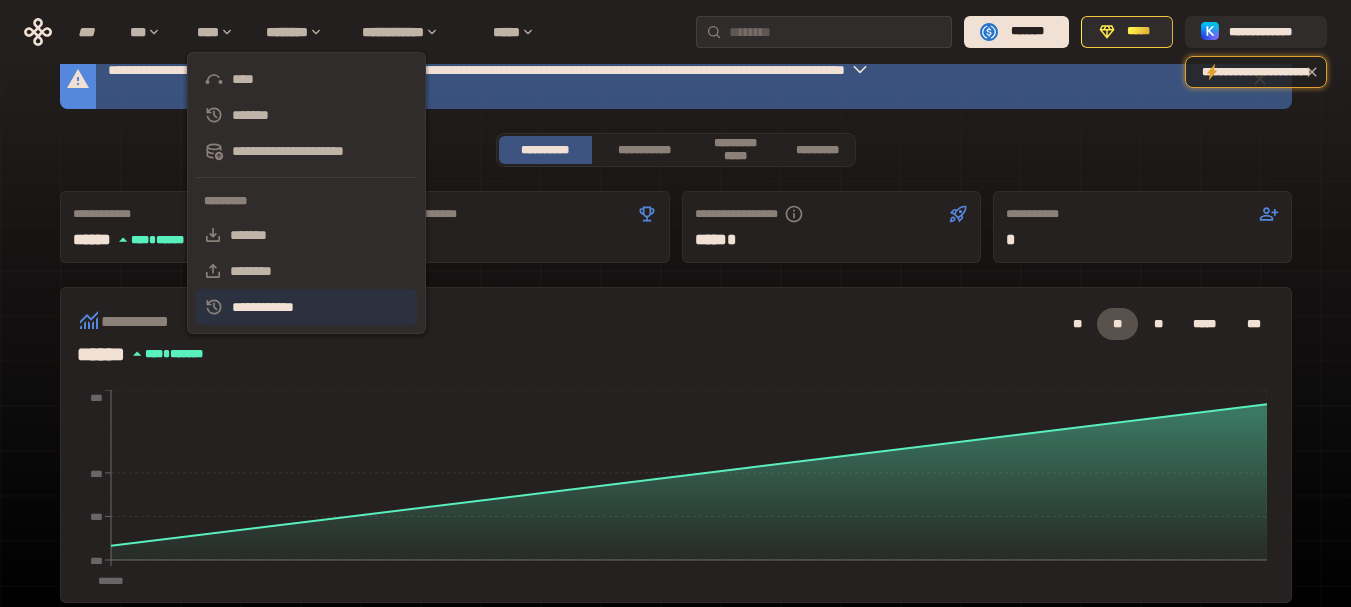 click on "**********" at bounding box center (263, 307) 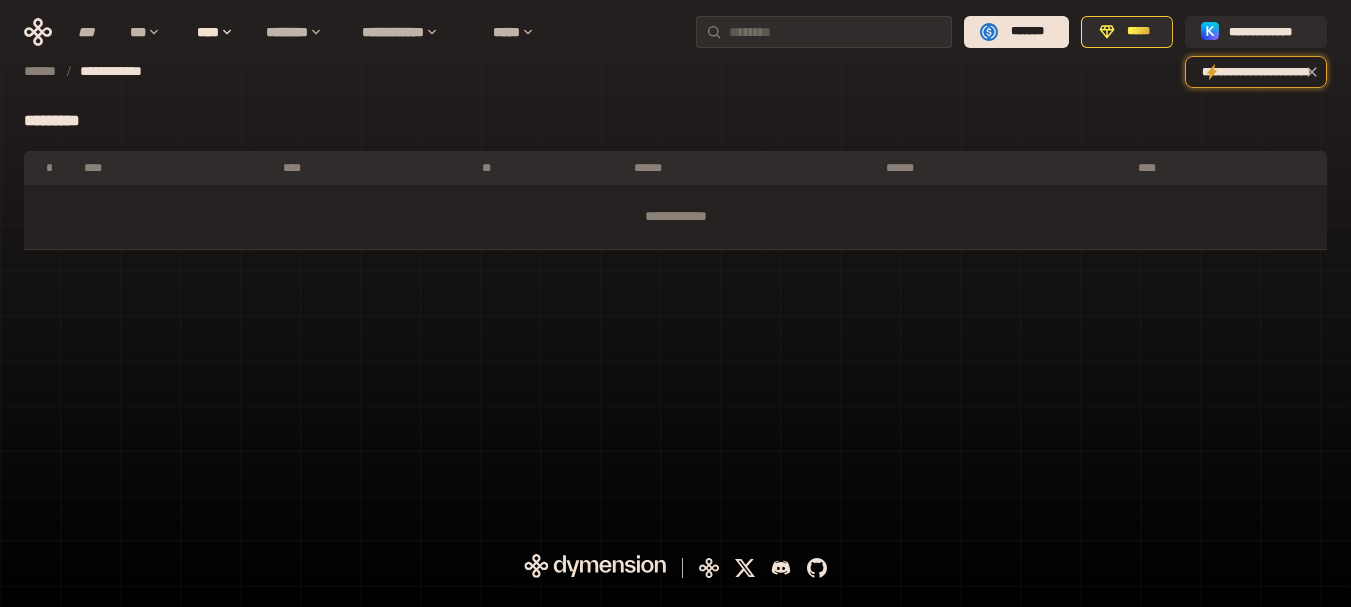 scroll, scrollTop: 0, scrollLeft: 0, axis: both 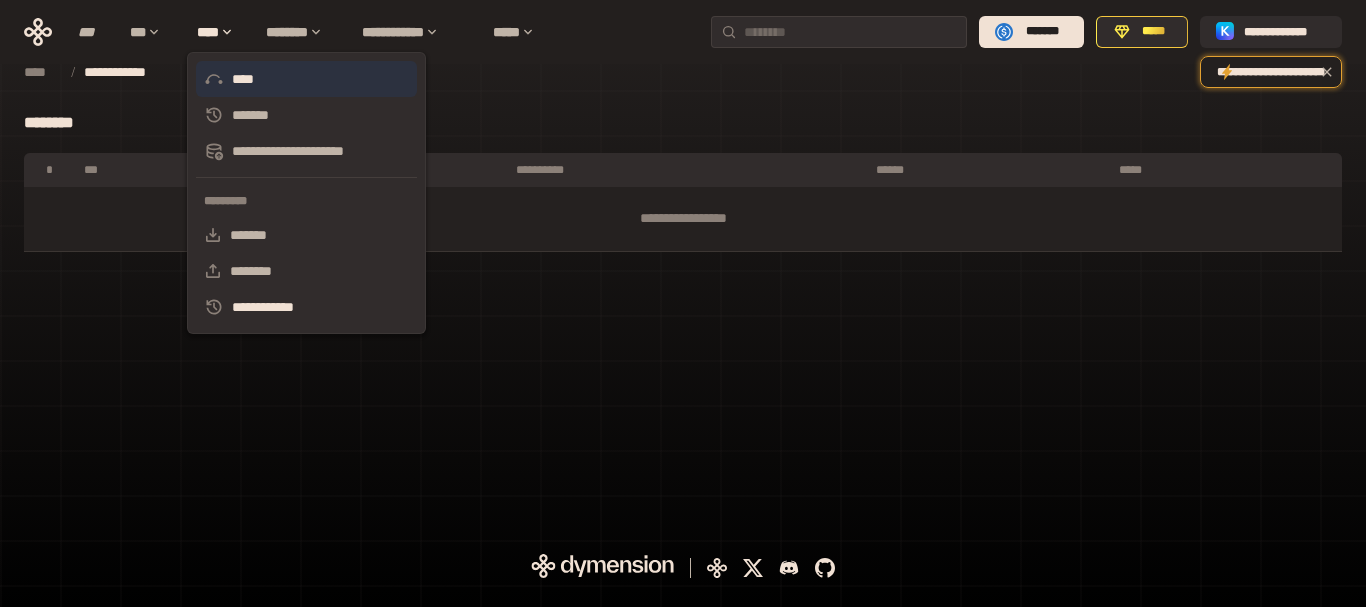 click on "****" at bounding box center [243, 79] 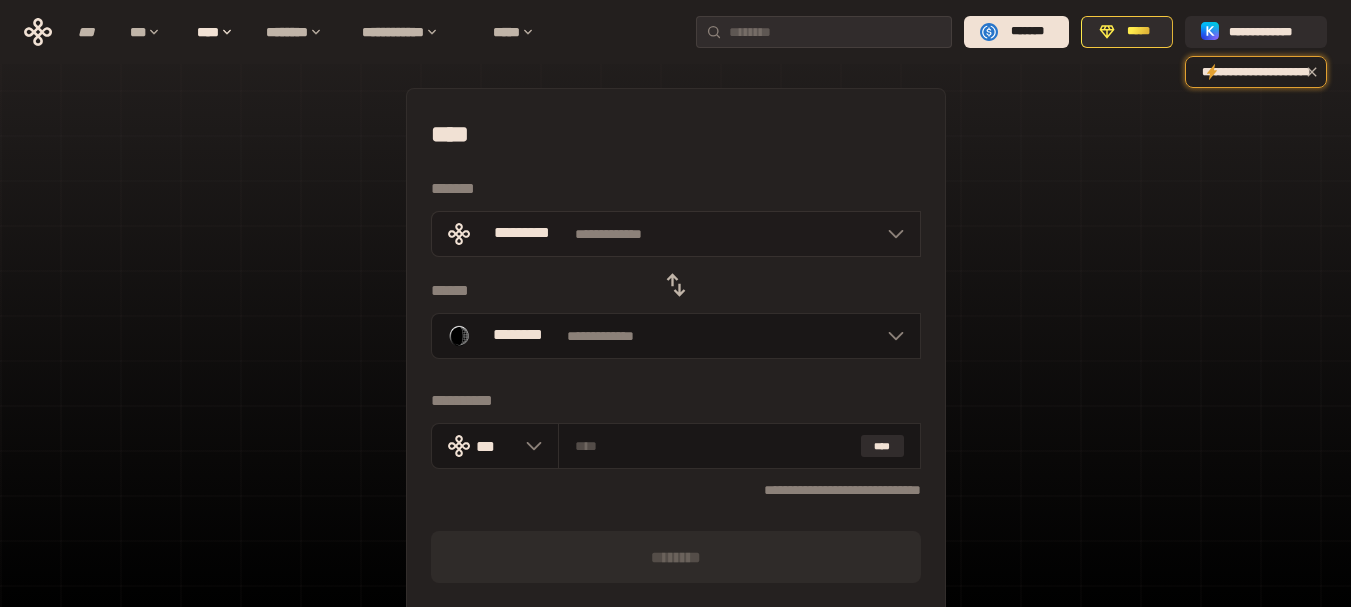 click 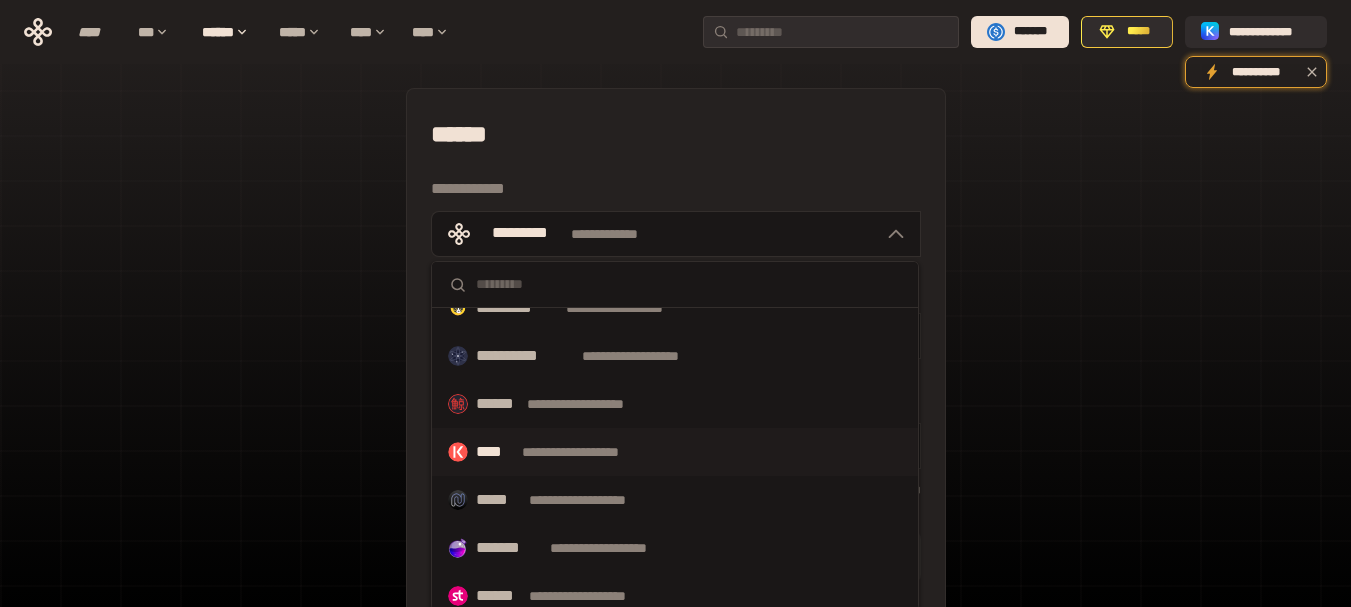 scroll, scrollTop: 610, scrollLeft: 0, axis: vertical 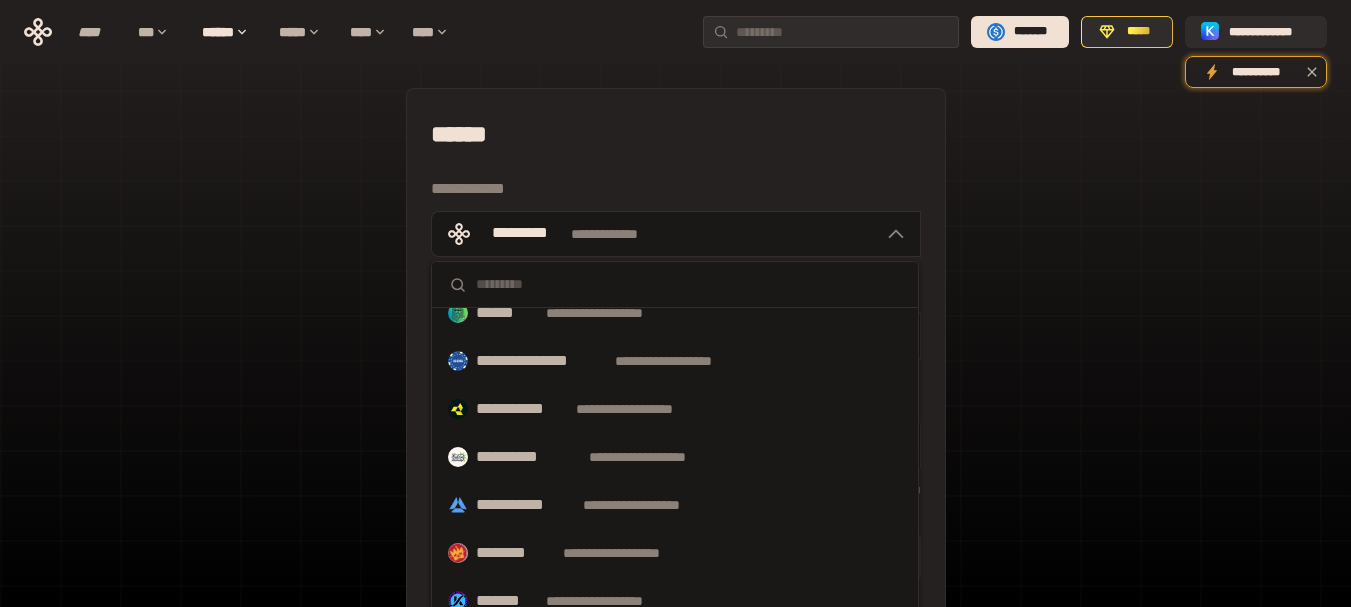 click on "**********" at bounding box center [675, 445] 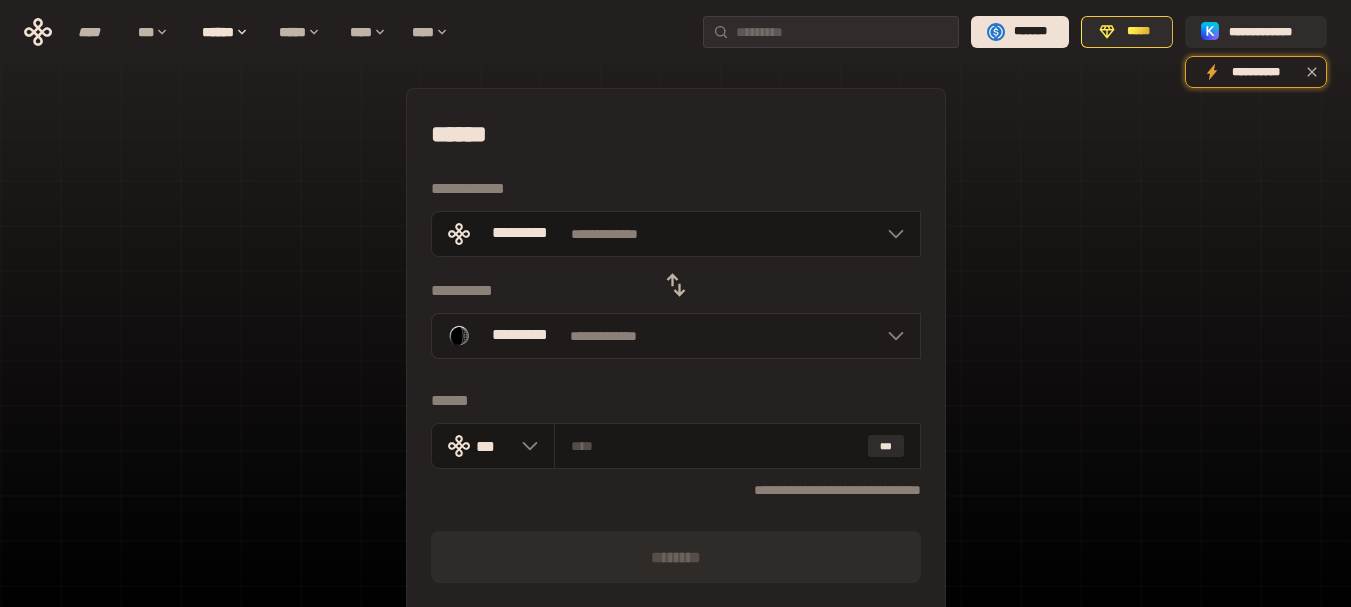 click 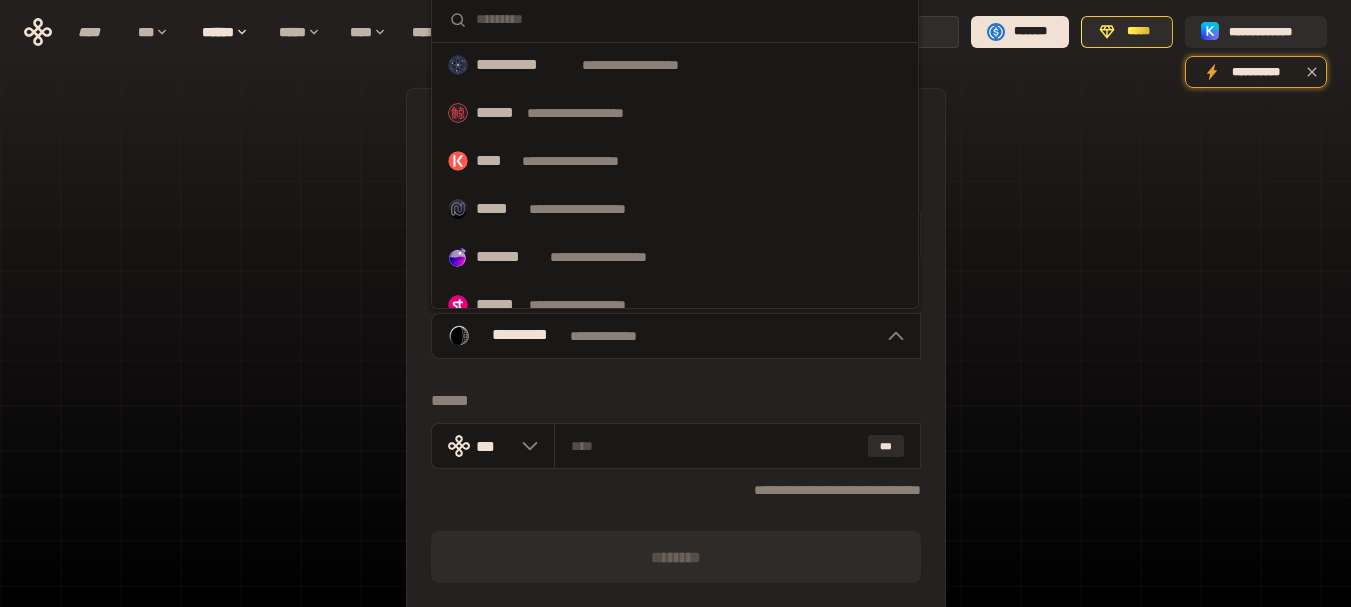 scroll, scrollTop: 647, scrollLeft: 0, axis: vertical 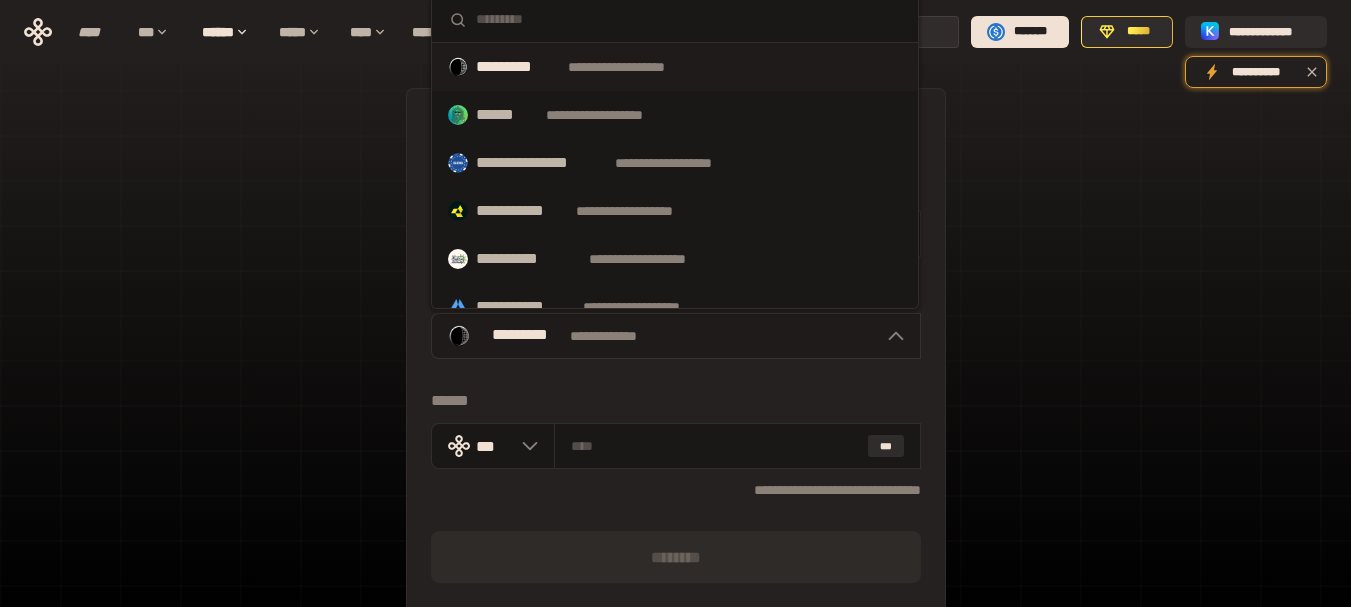 click 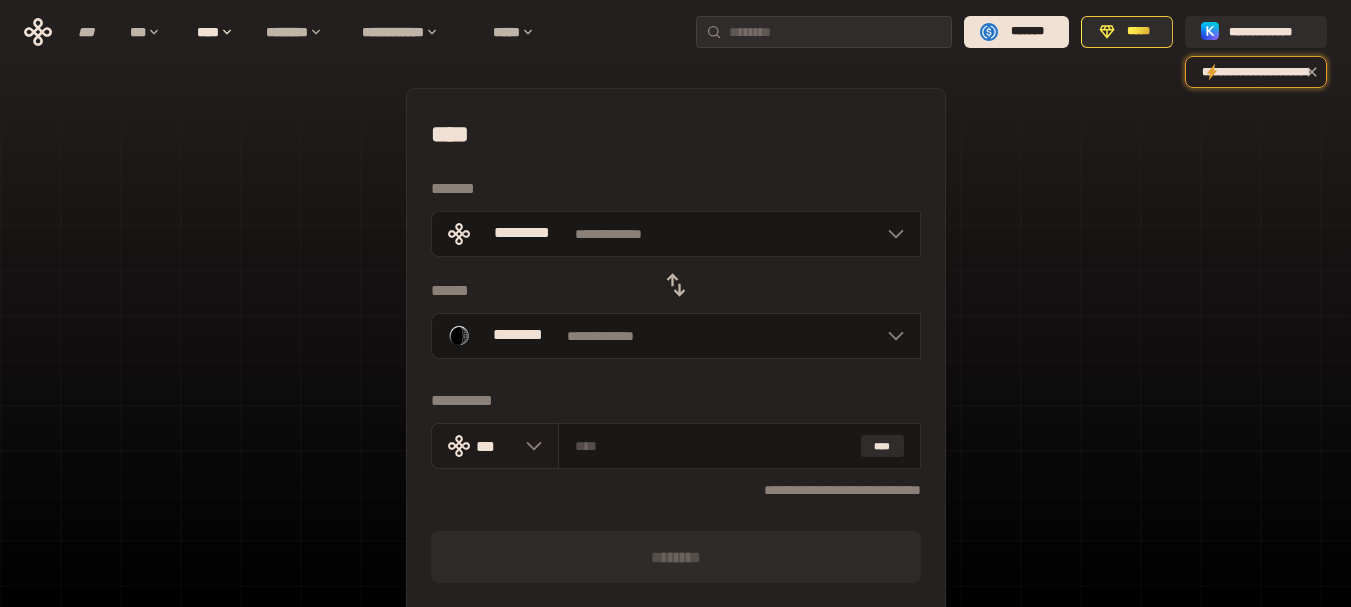 click 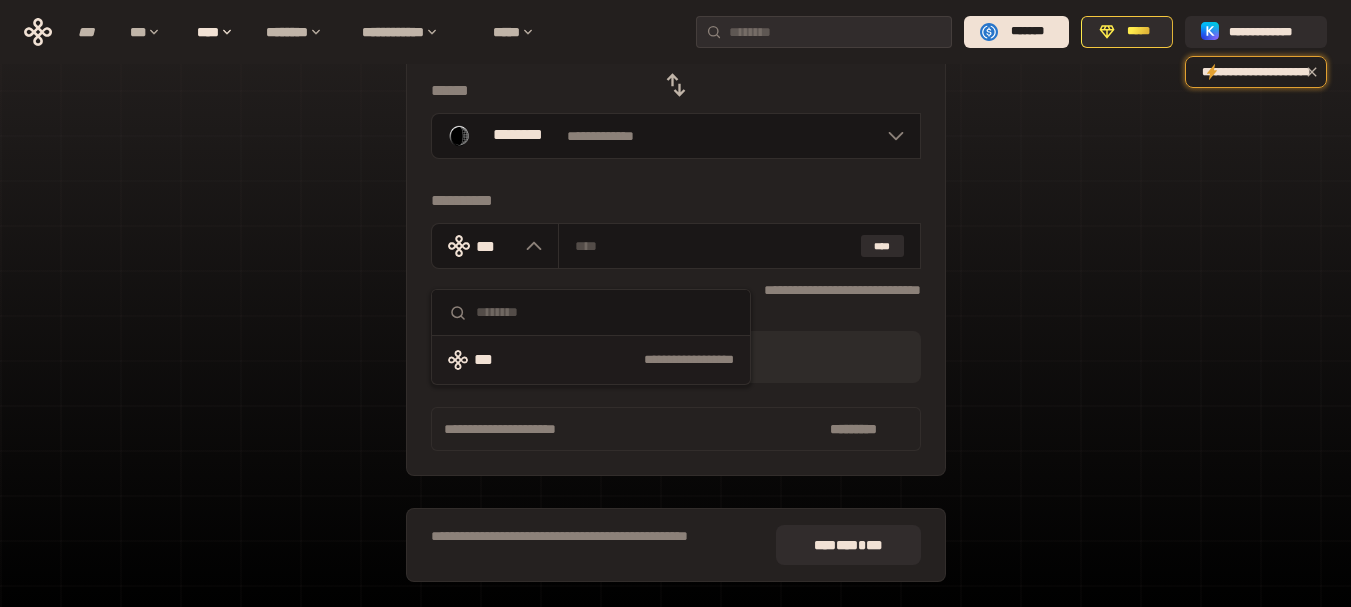 scroll, scrollTop: 67, scrollLeft: 0, axis: vertical 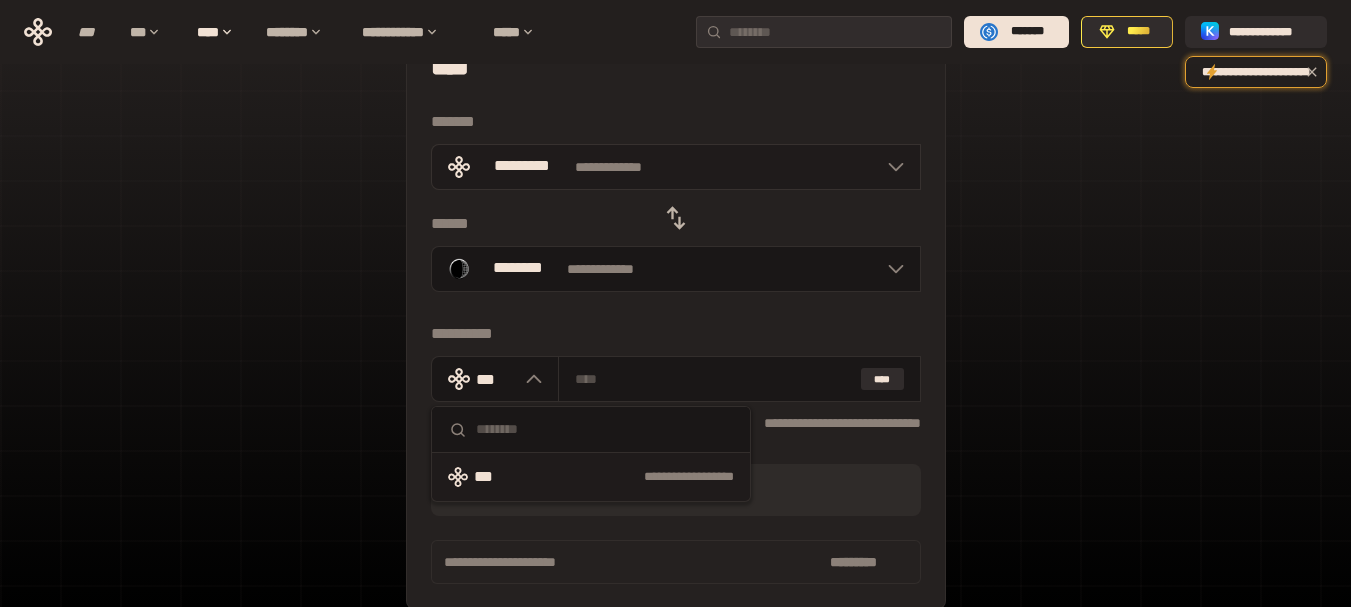 click 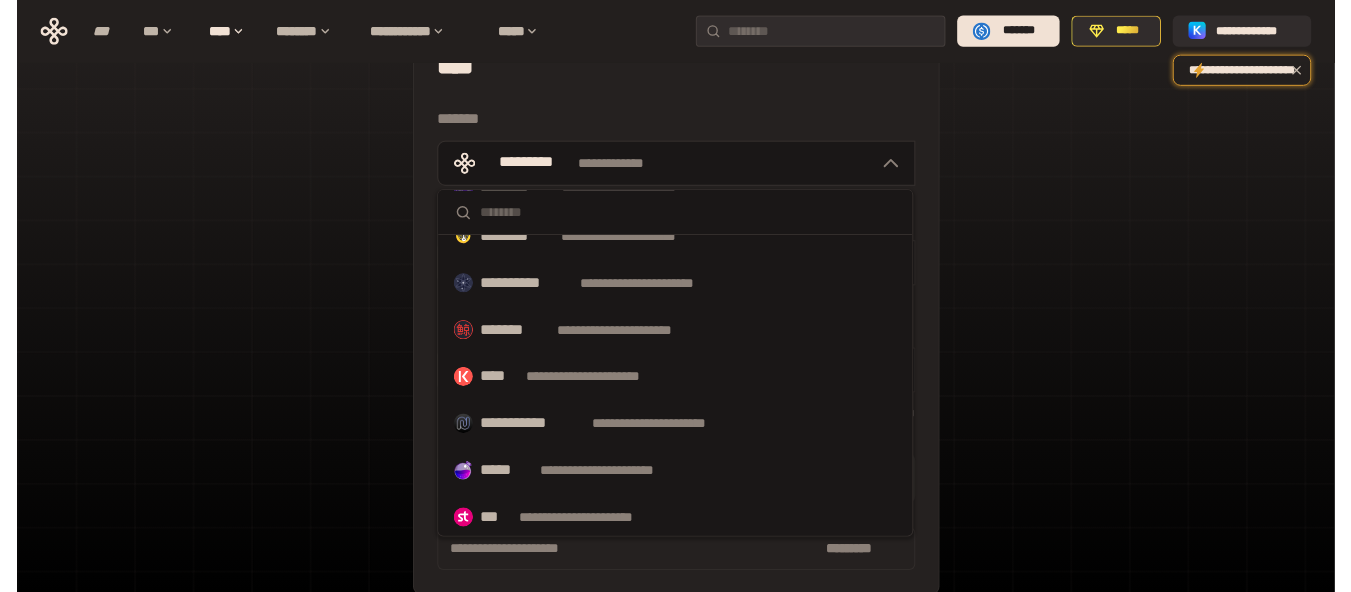 scroll, scrollTop: 604, scrollLeft: 0, axis: vertical 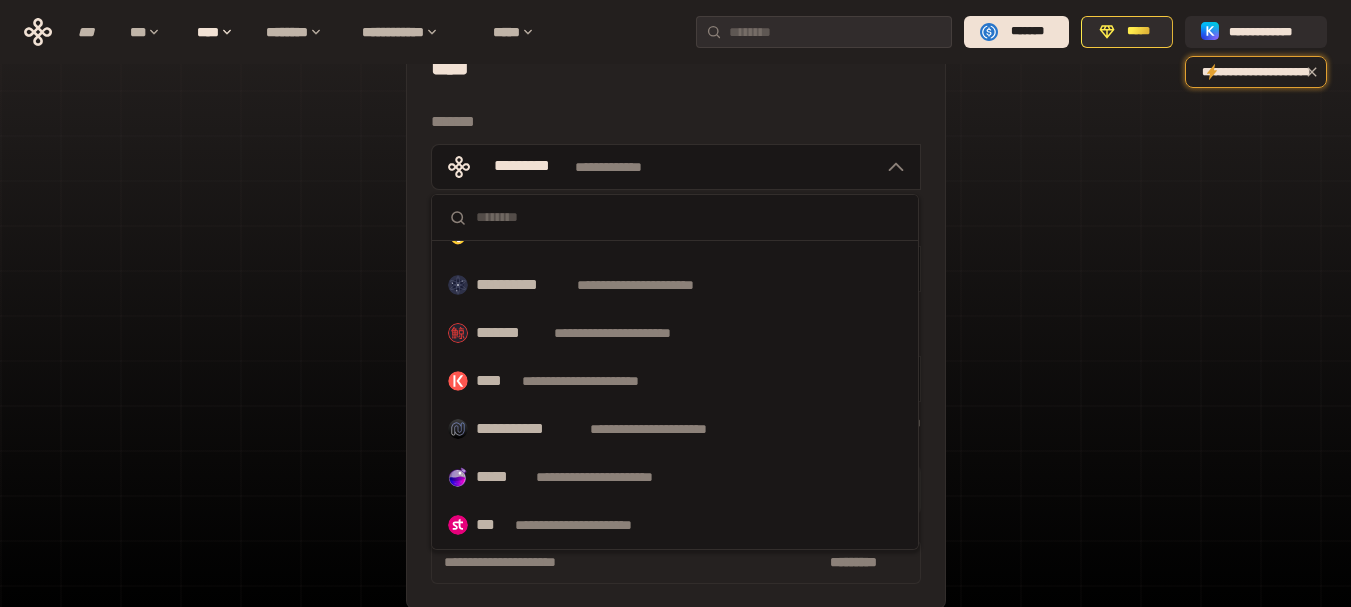 click on "**********" at bounding box center [675, 378] 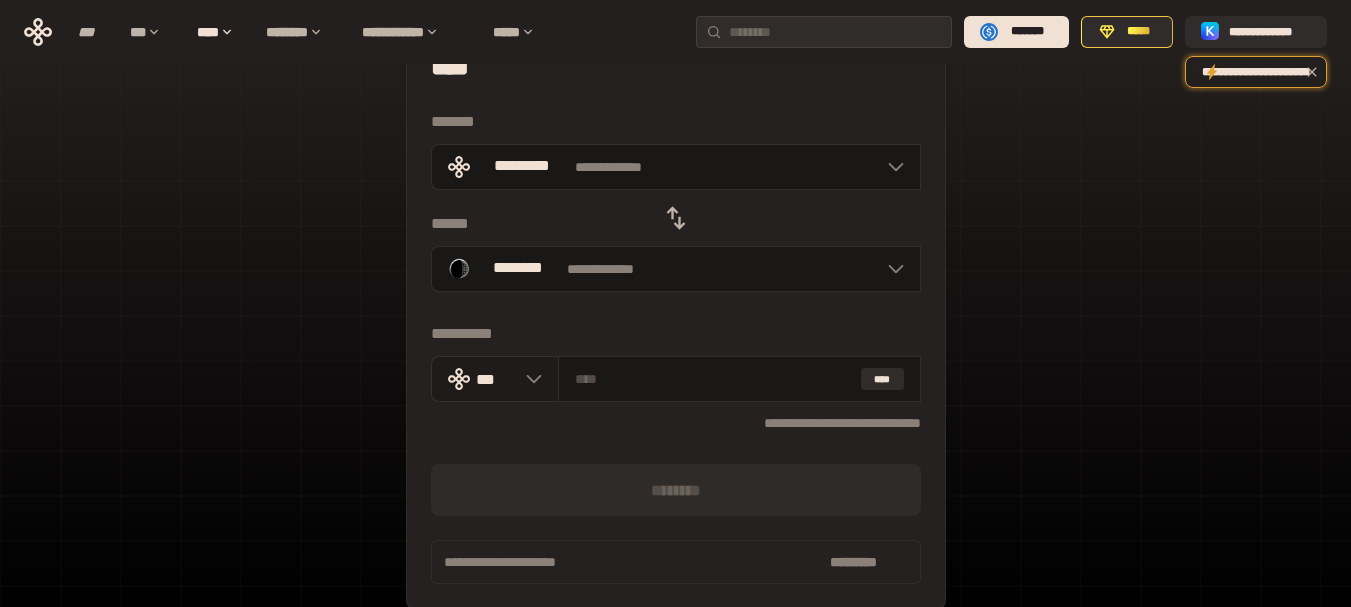 click 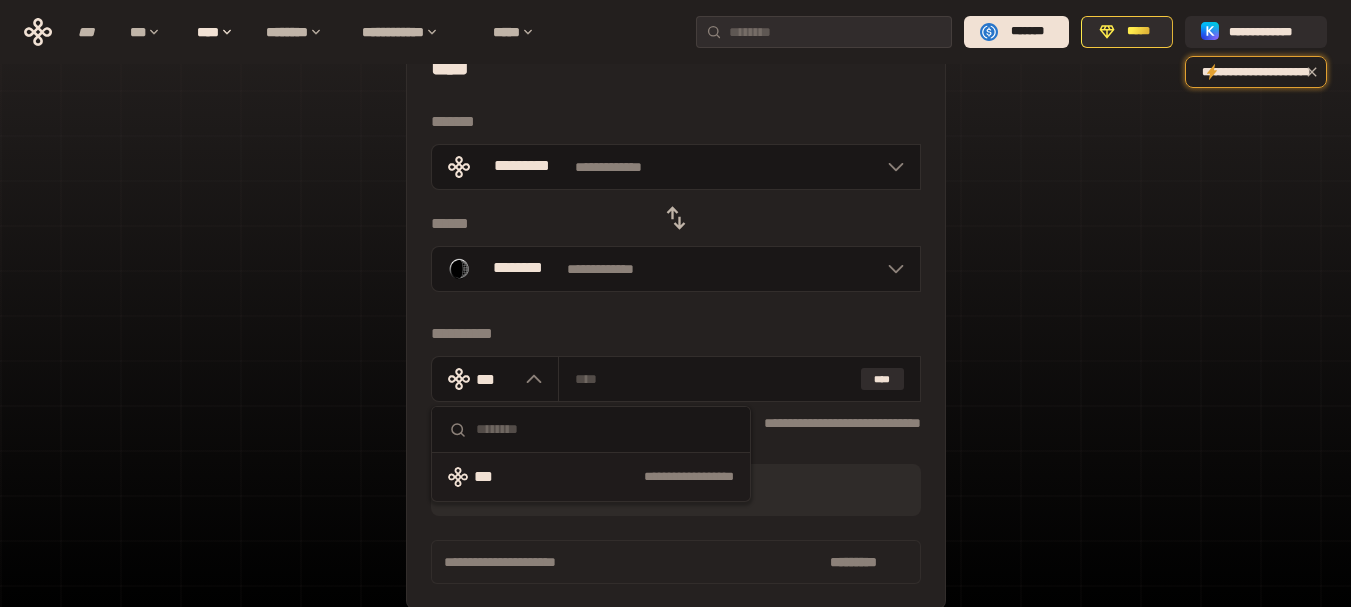 click at bounding box center (605, 429) 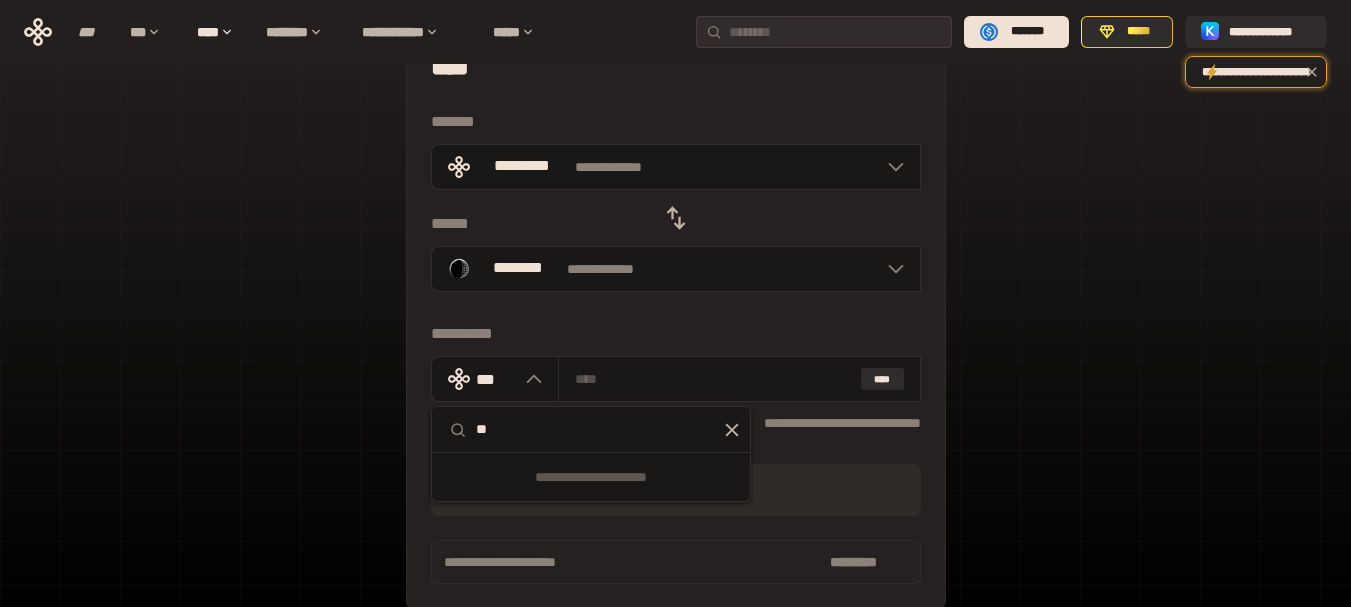 type on "*" 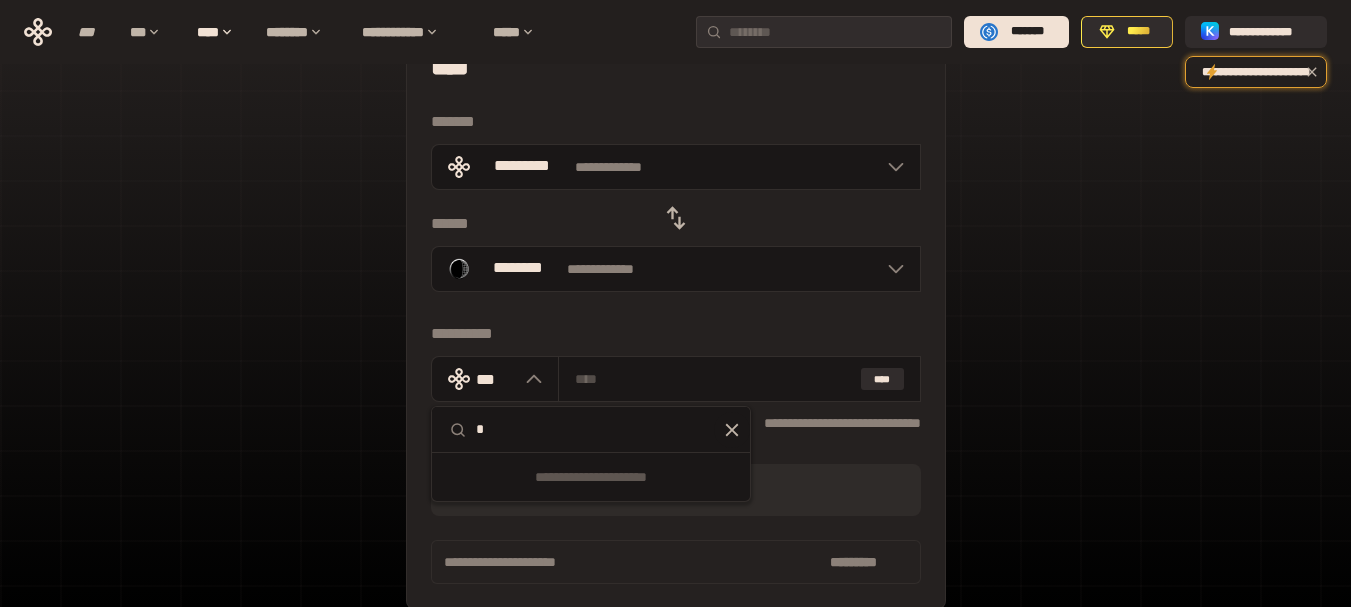 type 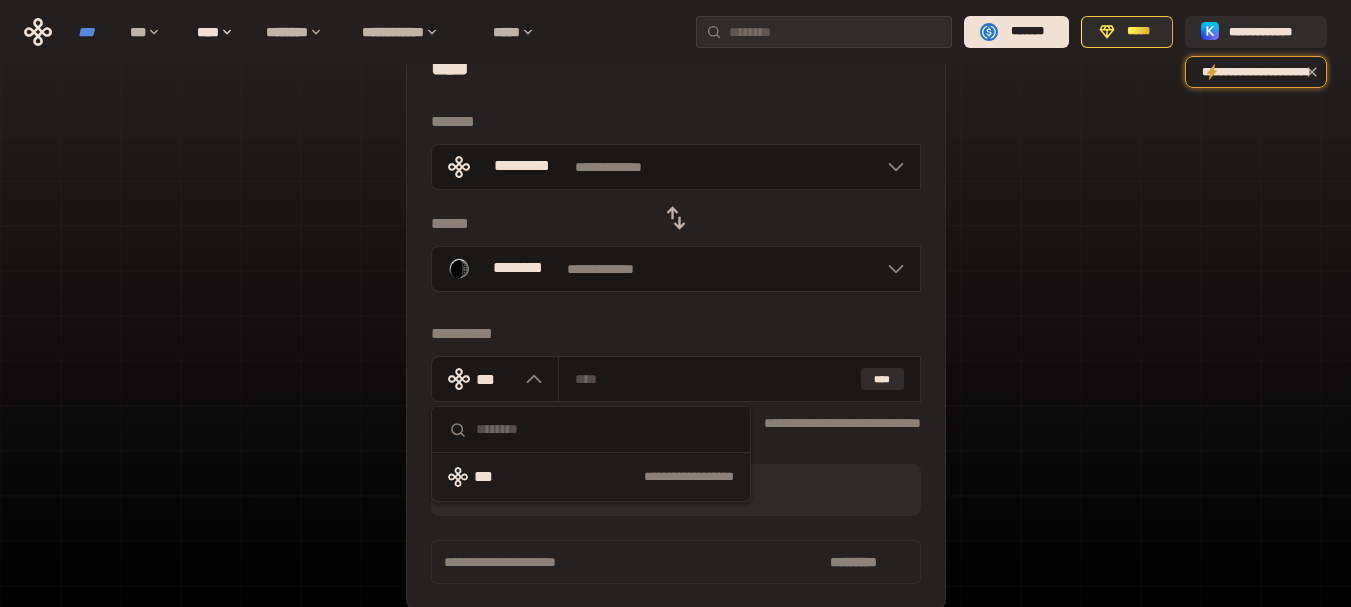 click on "***" at bounding box center (86, 32) 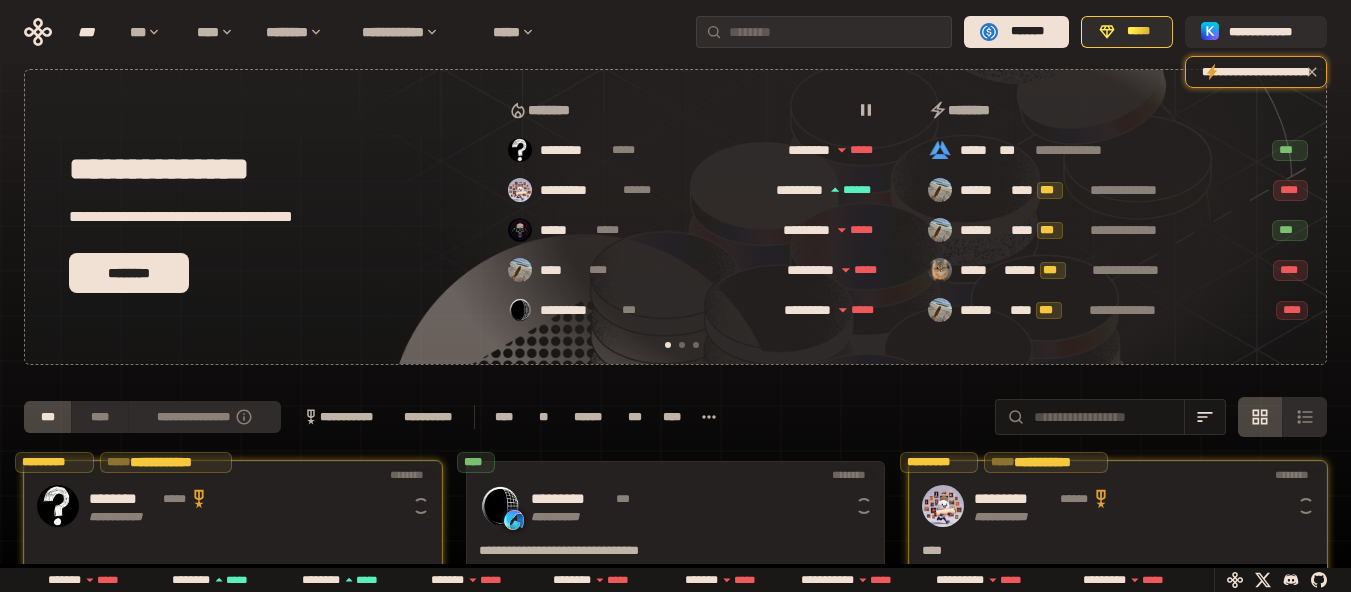 scroll, scrollTop: 0, scrollLeft: 16, axis: horizontal 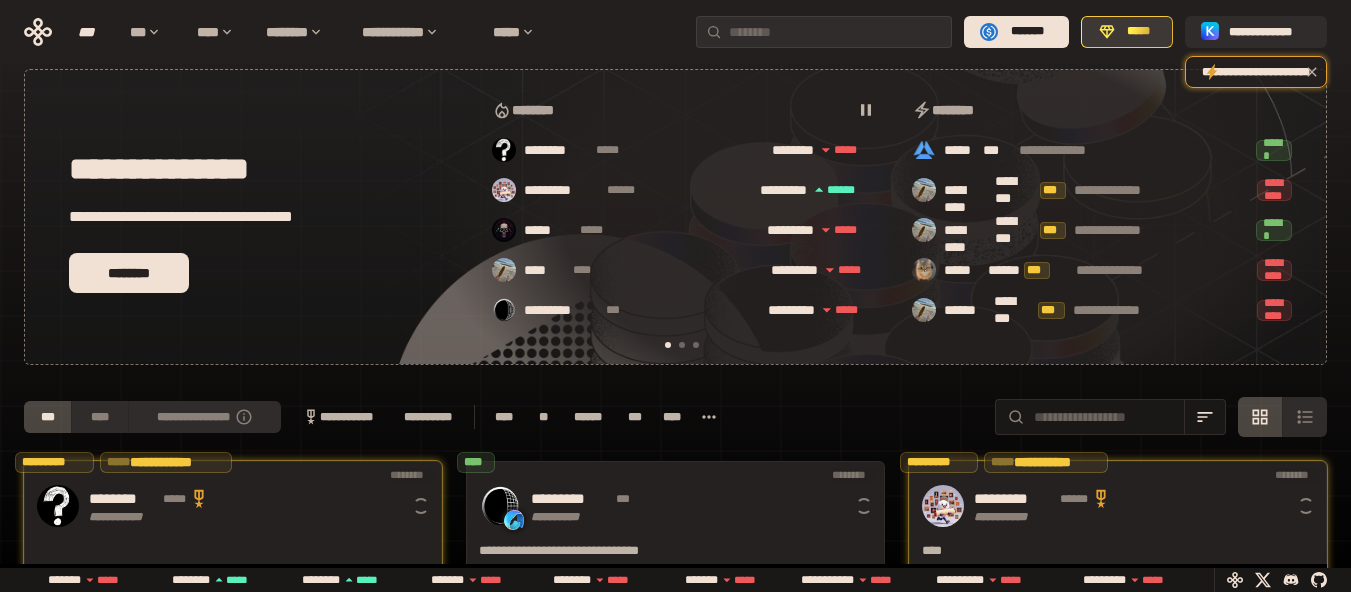click on "*****" at bounding box center [1138, 31] 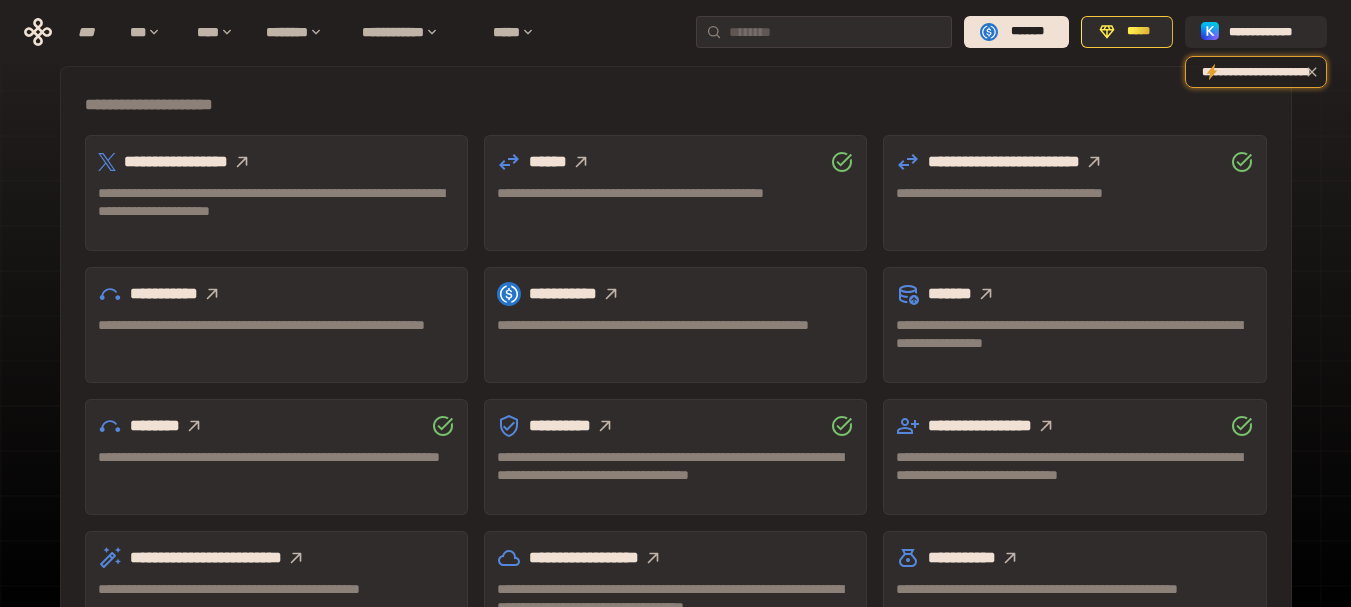 scroll, scrollTop: 667, scrollLeft: 0, axis: vertical 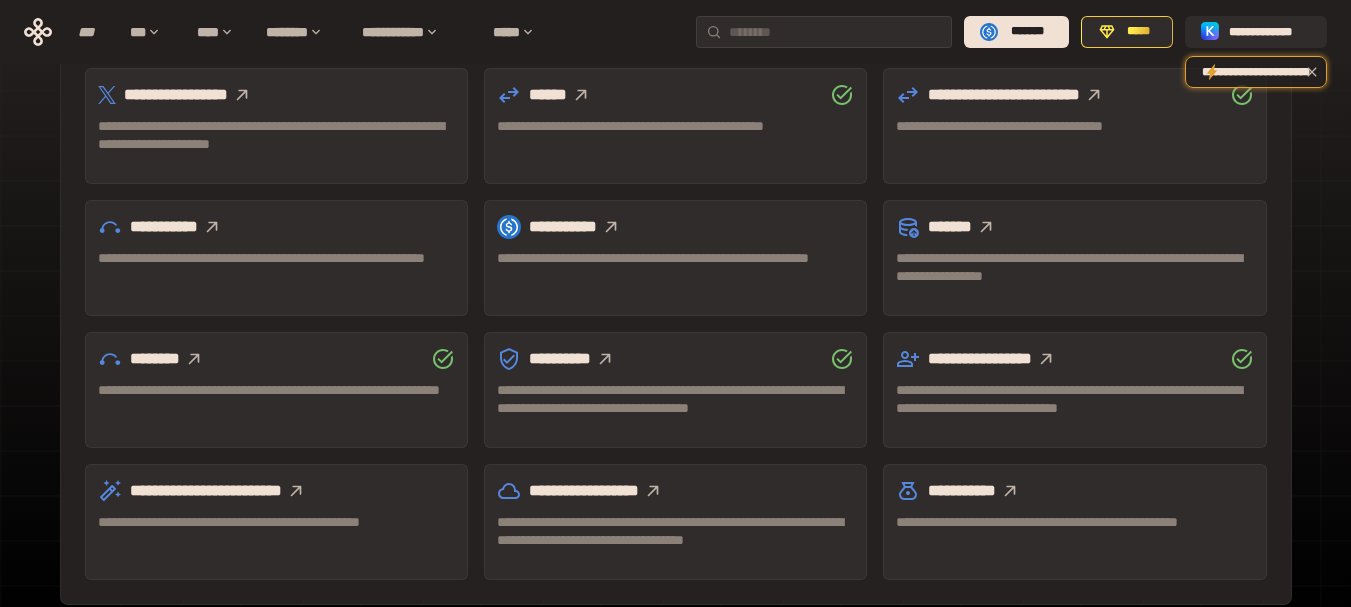 click on "**********" at bounding box center (675, 267) 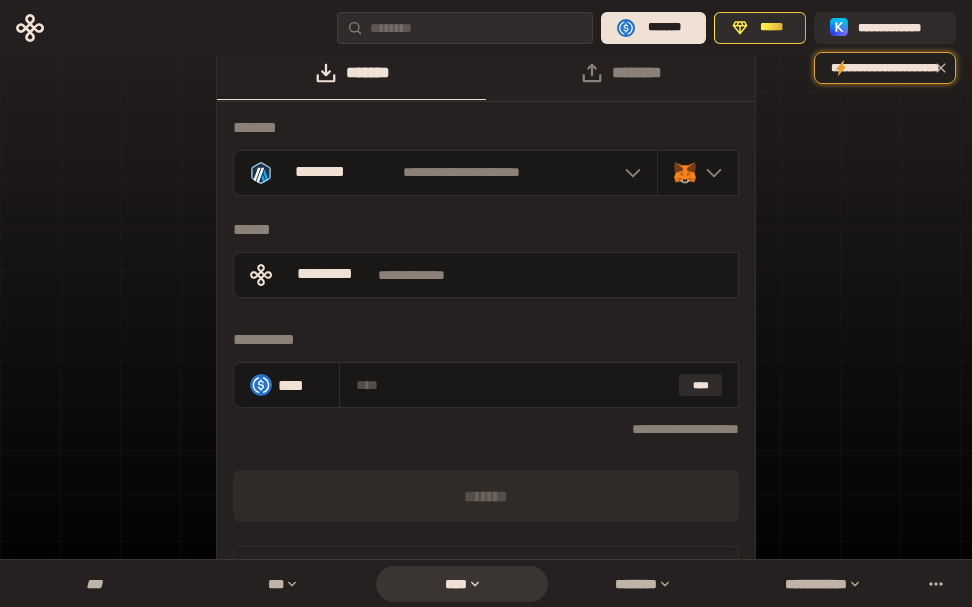 scroll, scrollTop: 3, scrollLeft: 0, axis: vertical 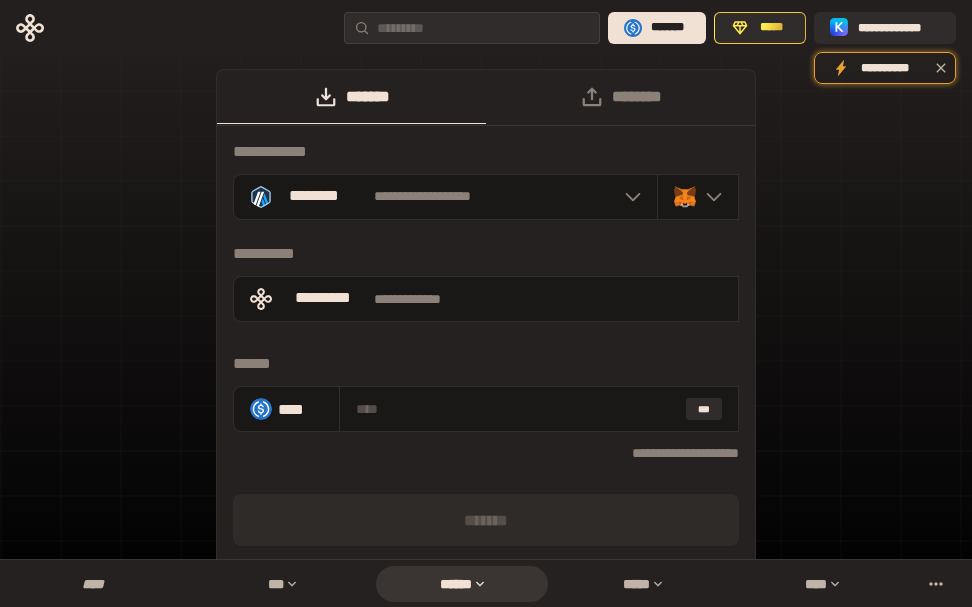 click on "**********" at bounding box center [486, 373] 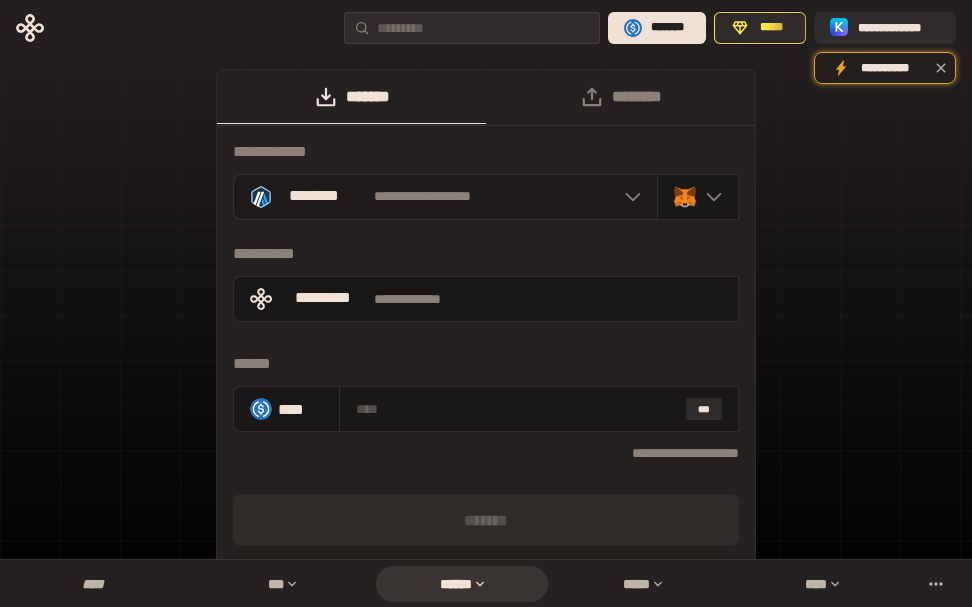 click on "**********" at bounding box center [445, 197] 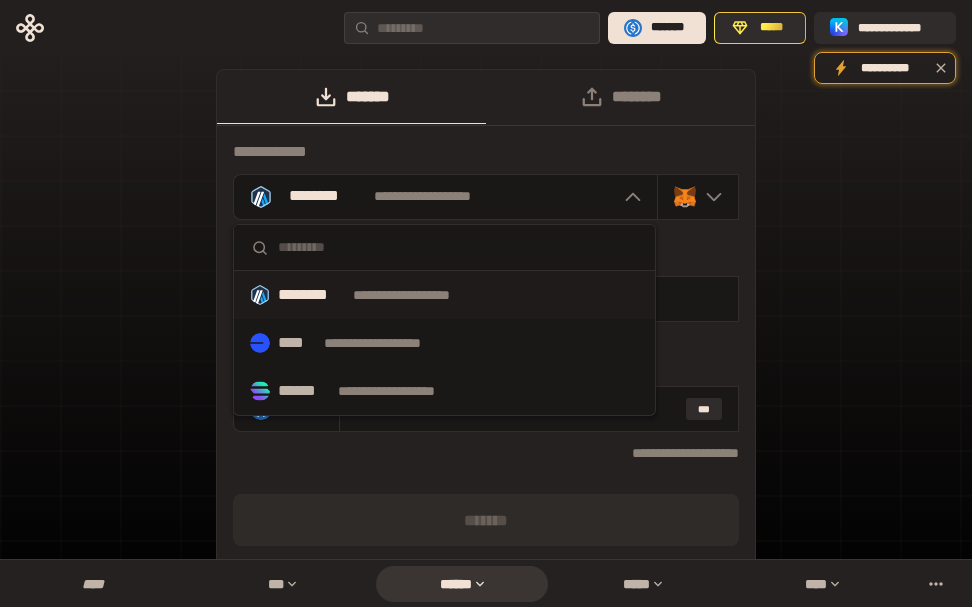 click on "**********" at bounding box center [420, 295] 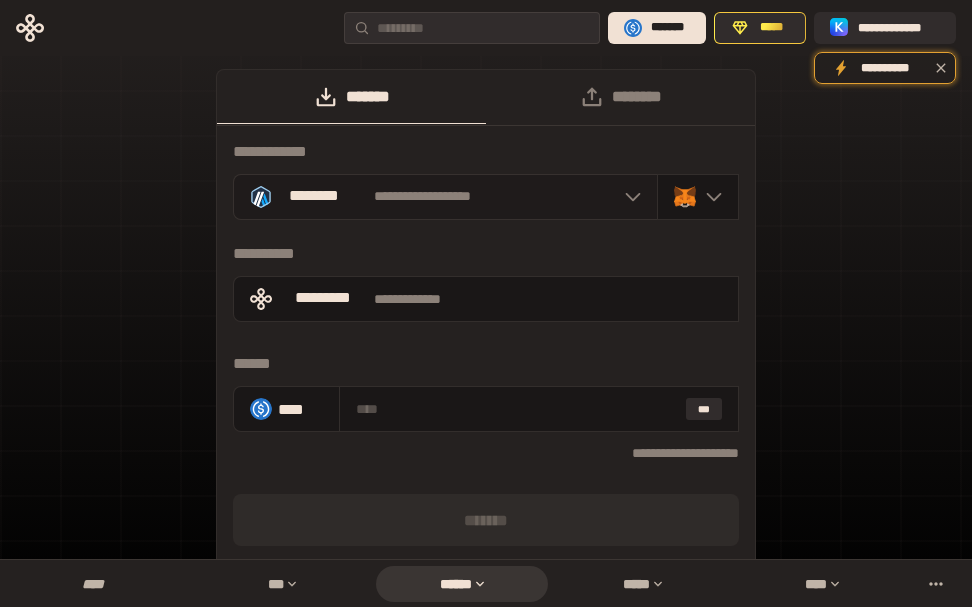 click on "**********" at bounding box center (422, 197) 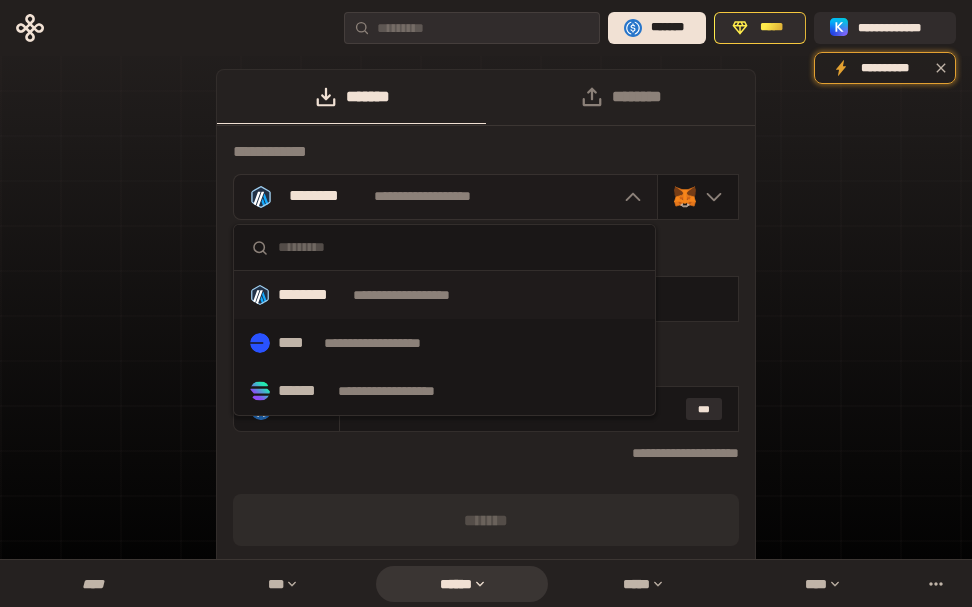 click on "**********" at bounding box center (445, 197) 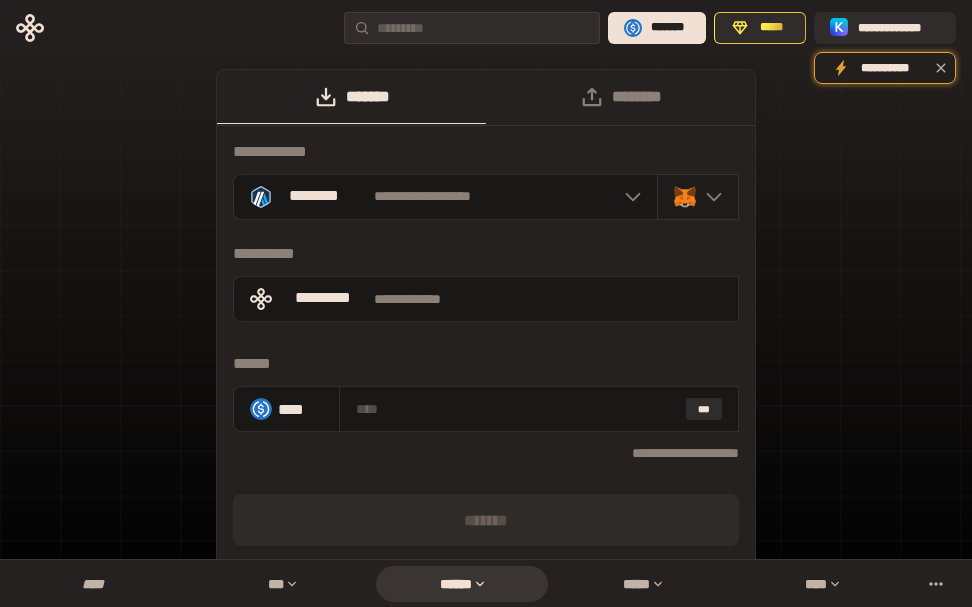 click 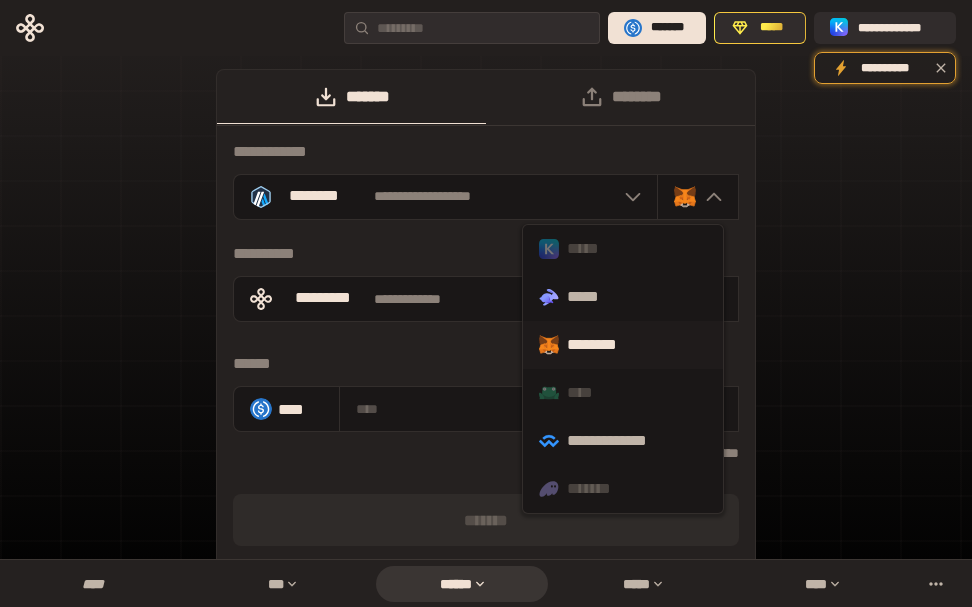 click on "********" at bounding box center [623, 345] 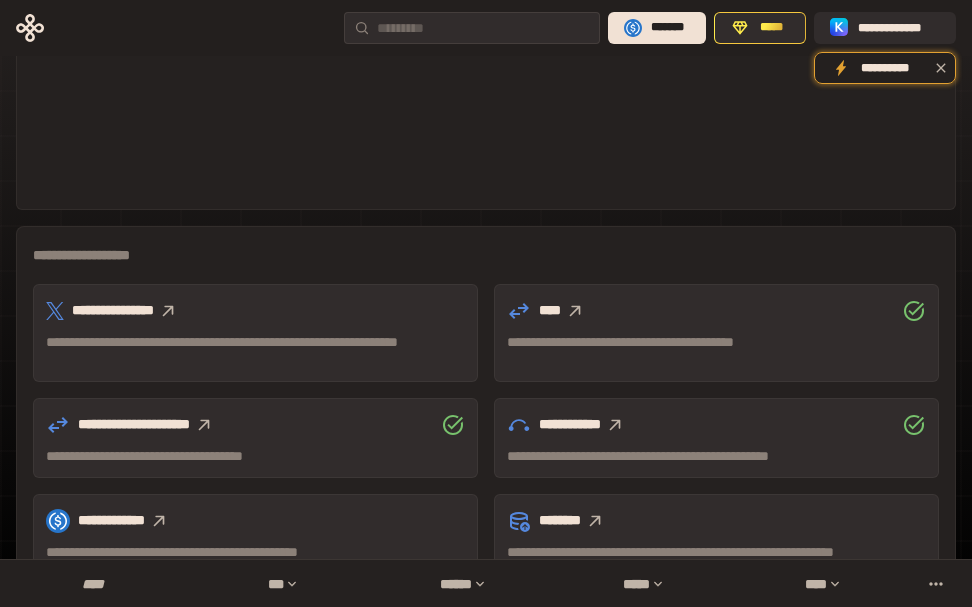 scroll, scrollTop: 667, scrollLeft: 0, axis: vertical 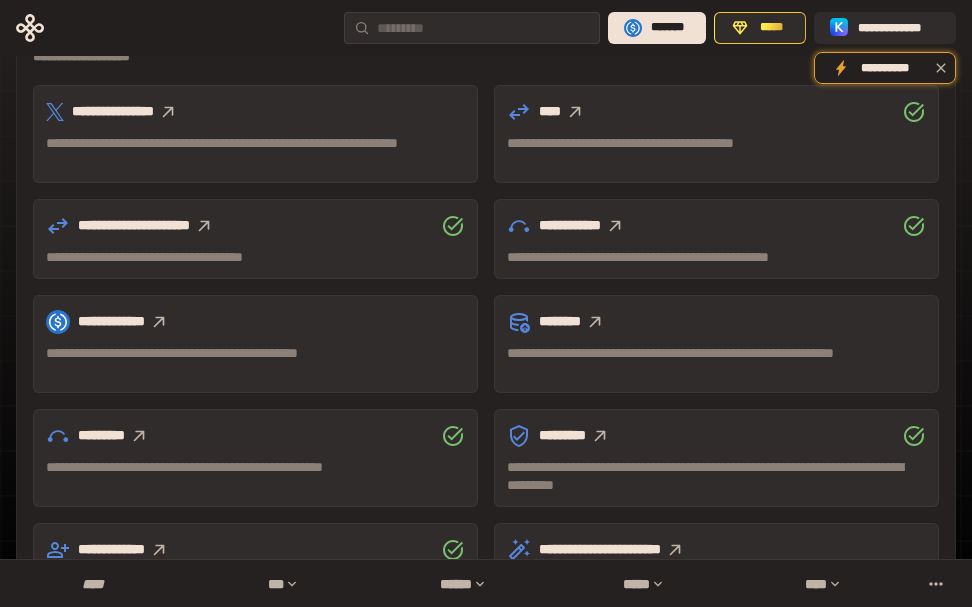 click on "**********" at bounding box center [255, 353] 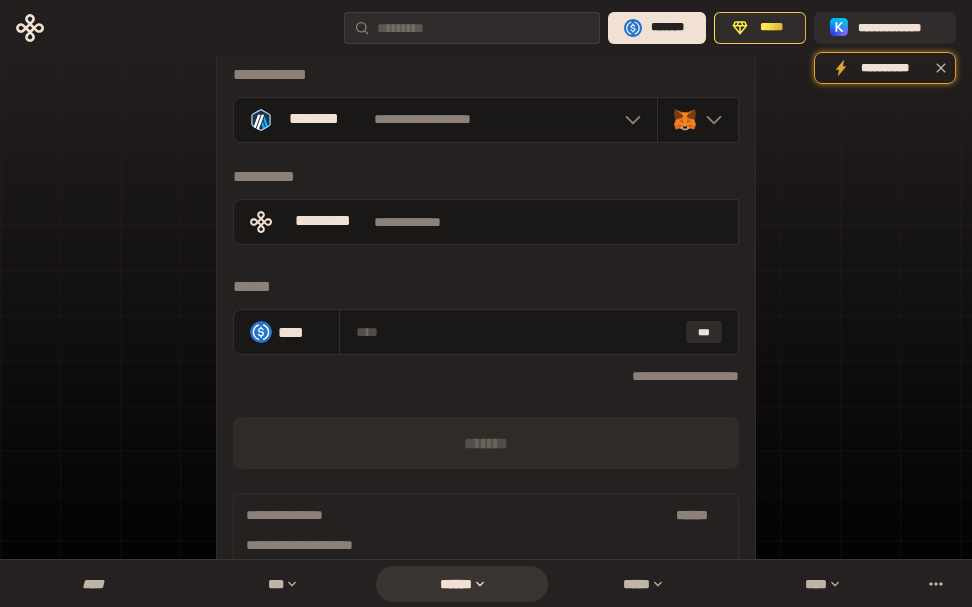 scroll, scrollTop: 4, scrollLeft: 0, axis: vertical 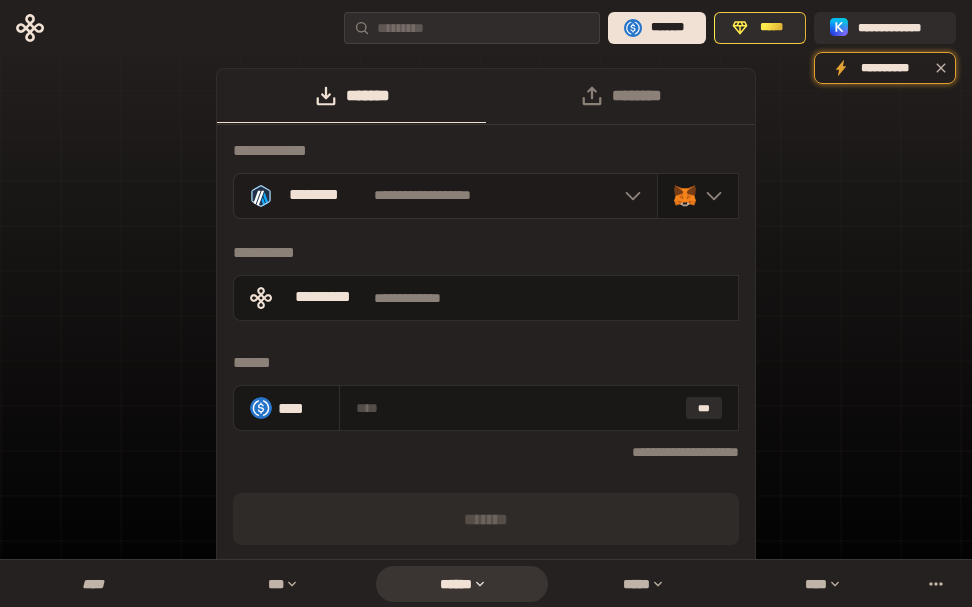 click on "**********" at bounding box center (422, 196) 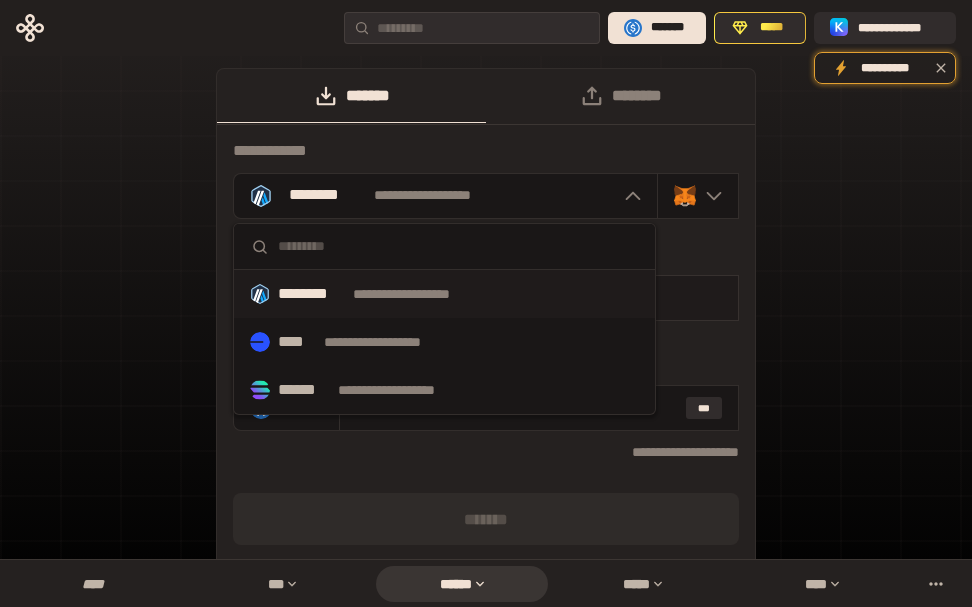 click on "********" at bounding box center (311, 294) 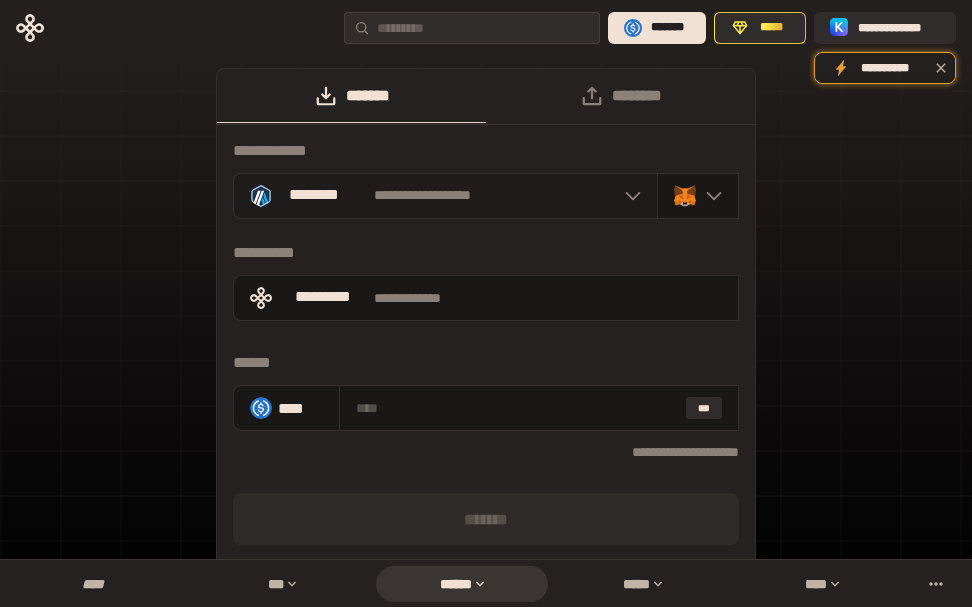 click on "********" at bounding box center (313, 196) 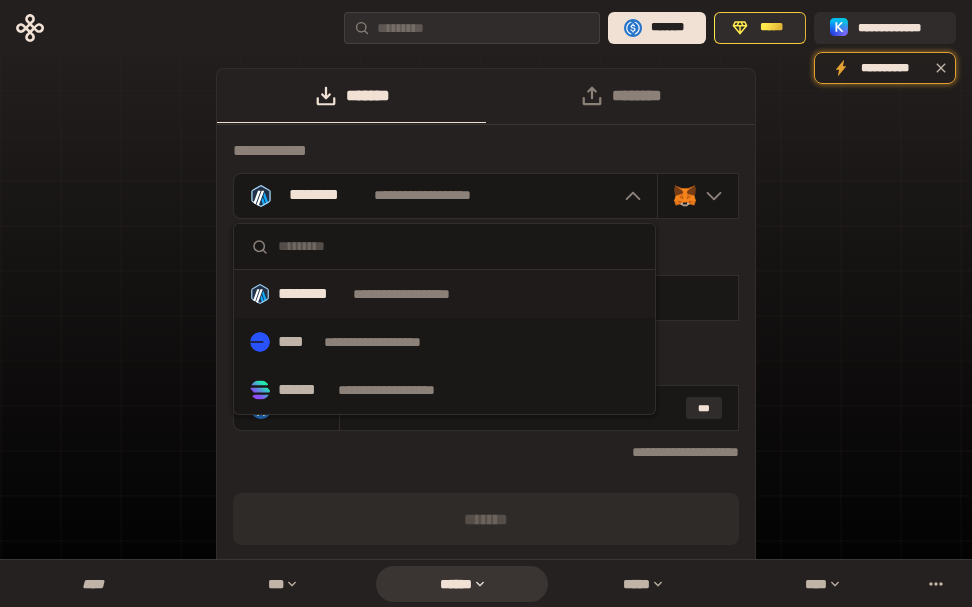 click on "**********" at bounding box center (420, 294) 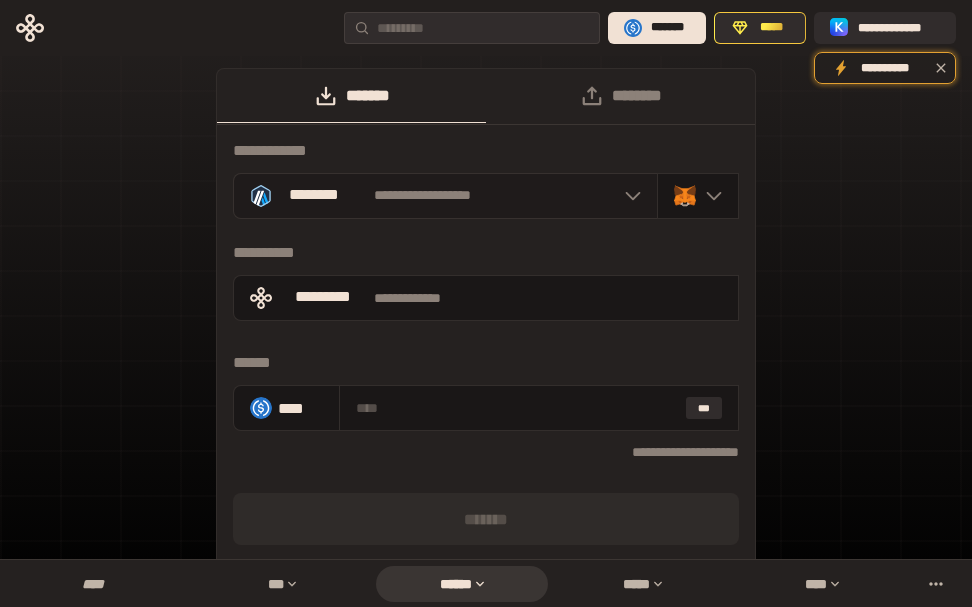 click on "**********" at bounding box center [422, 196] 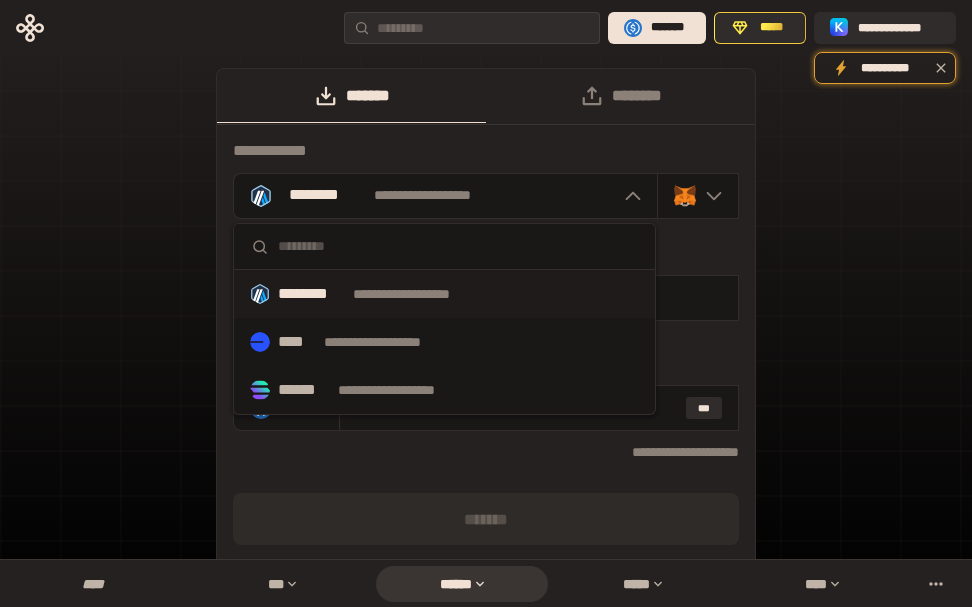 click at bounding box center [458, 246] 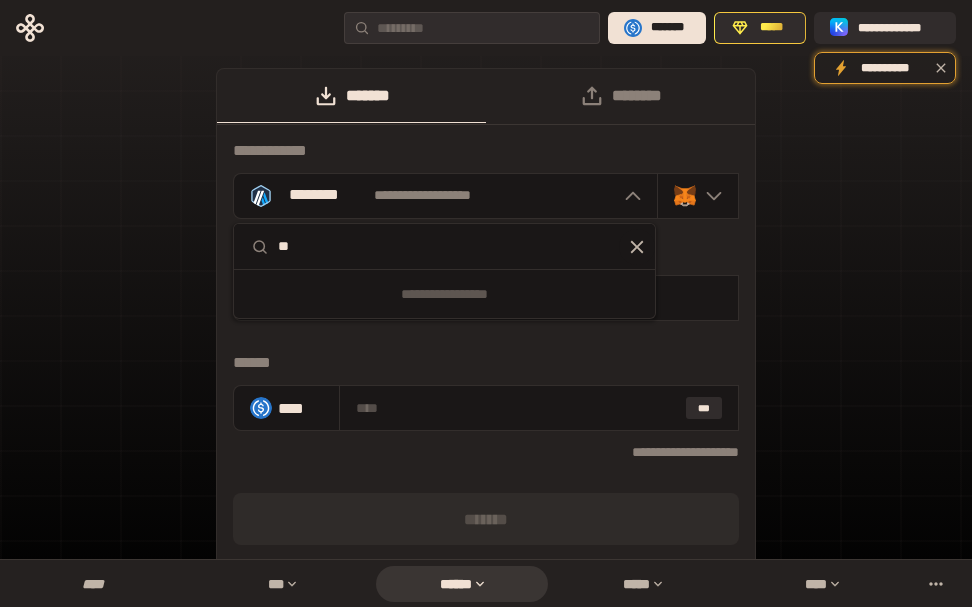 type on "*" 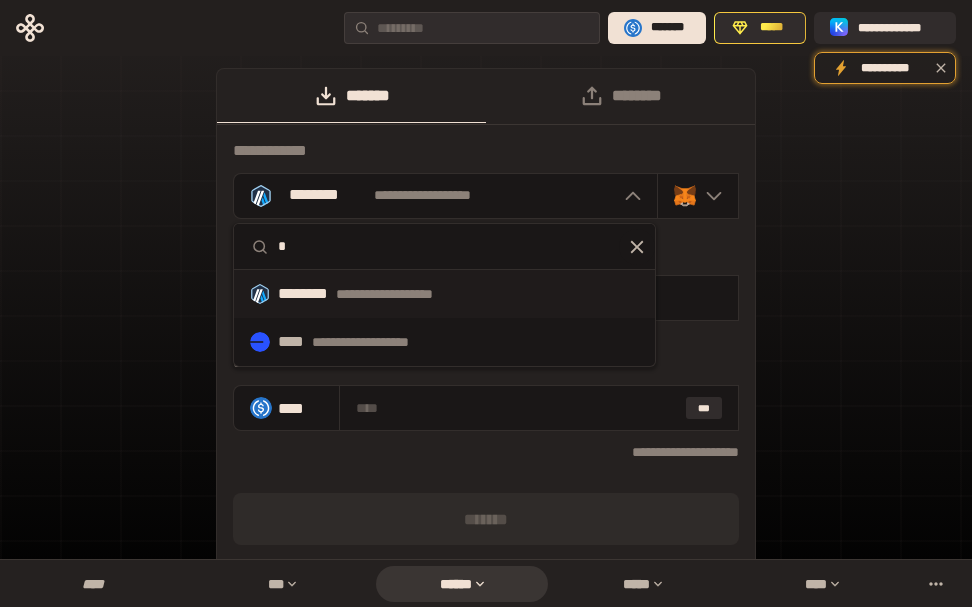type 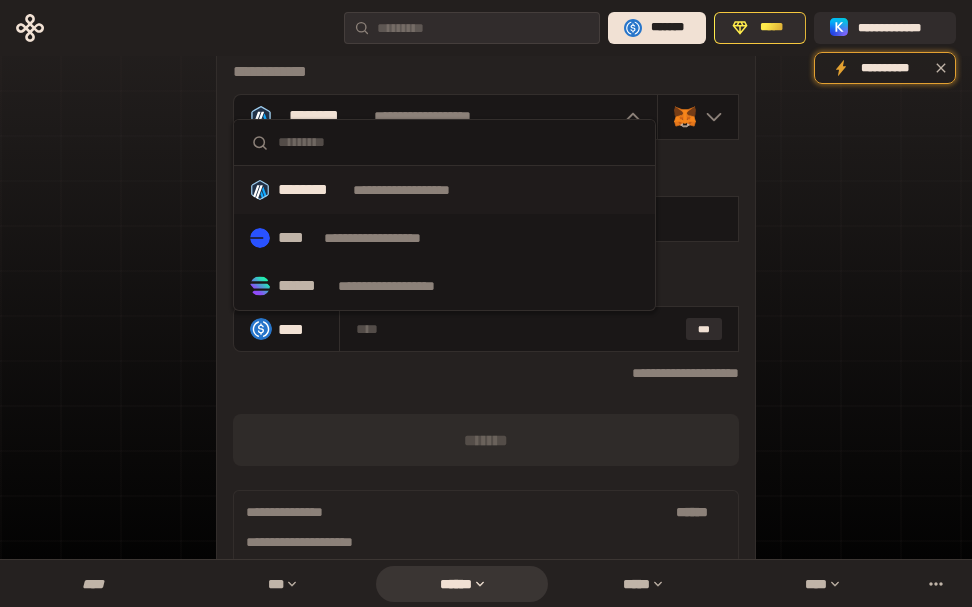 scroll, scrollTop: 0, scrollLeft: 0, axis: both 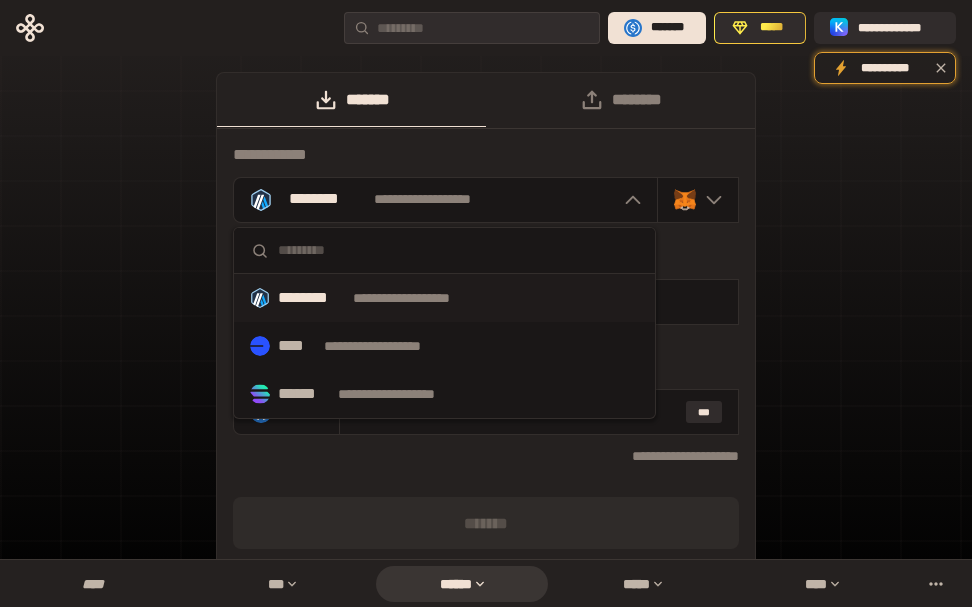 click on "********" at bounding box center (311, 298) 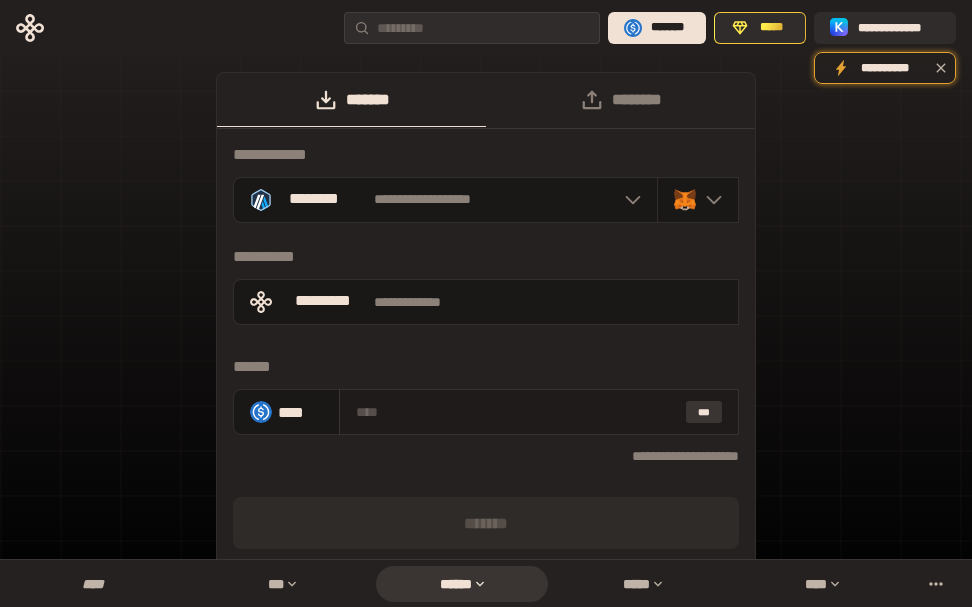 click on "***" at bounding box center (704, 412) 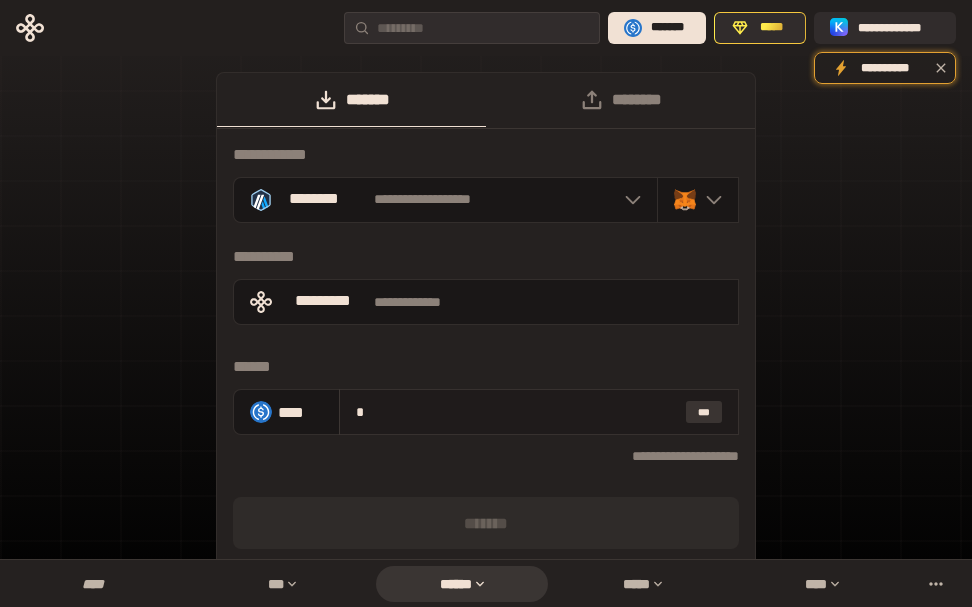 type 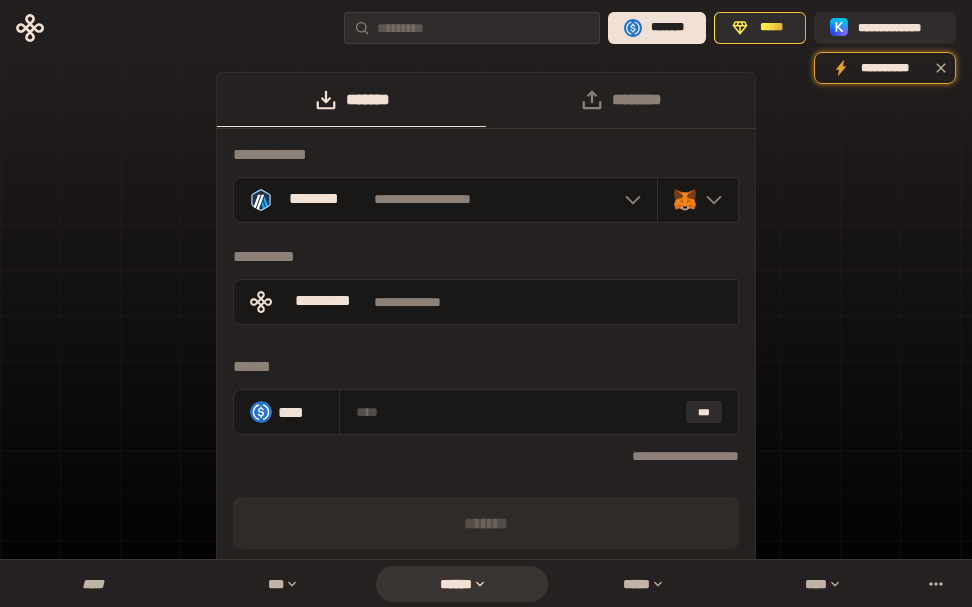 click on "**********" at bounding box center [486, 376] 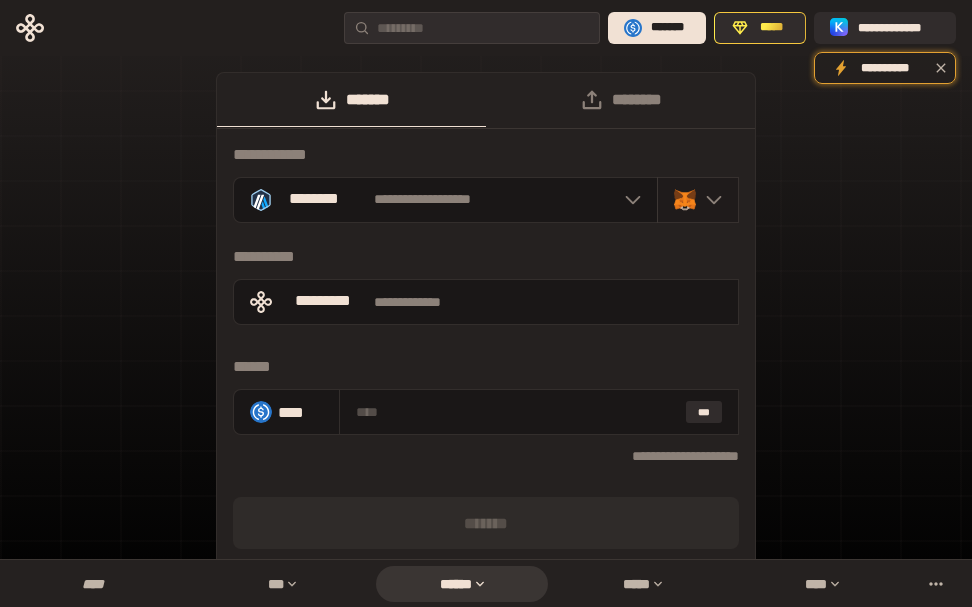 click at bounding box center [698, 200] 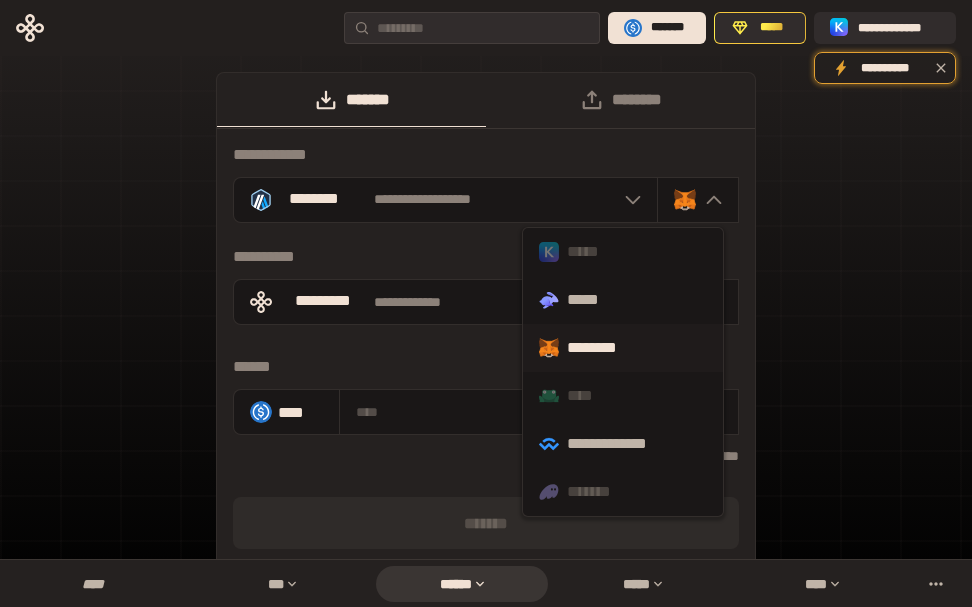 click on "********" at bounding box center [623, 348] 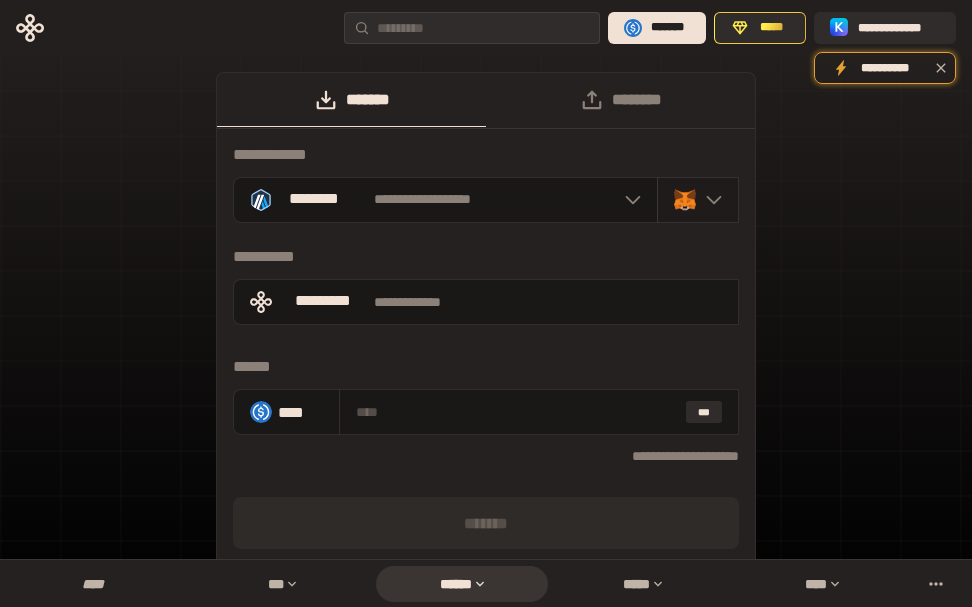 click 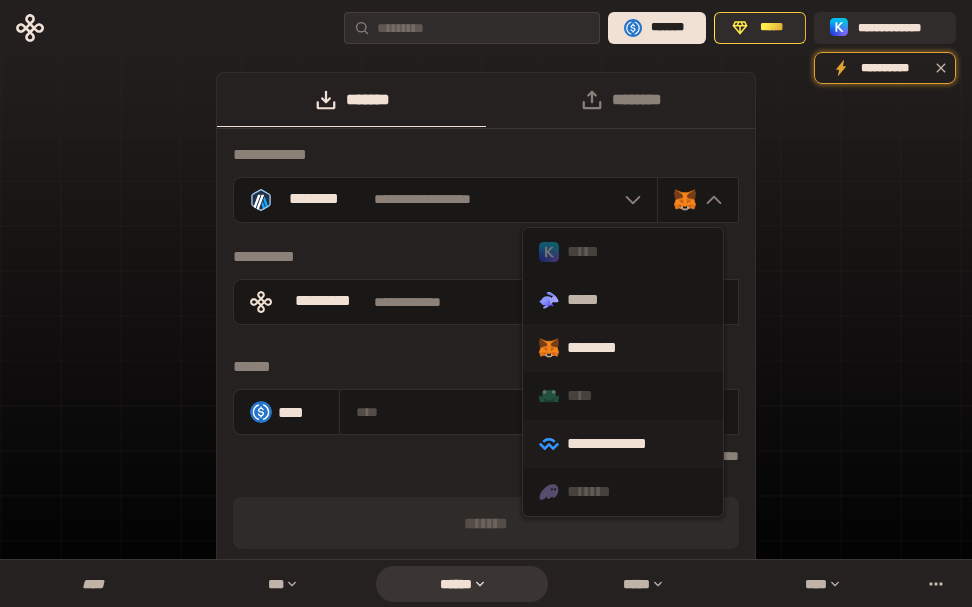 click on "**********" at bounding box center [623, 444] 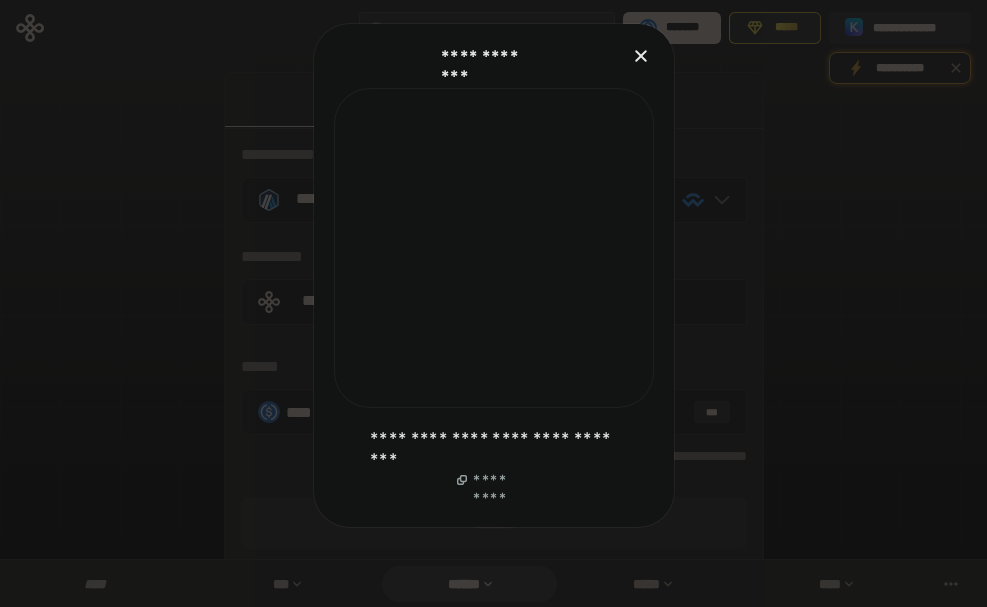 click 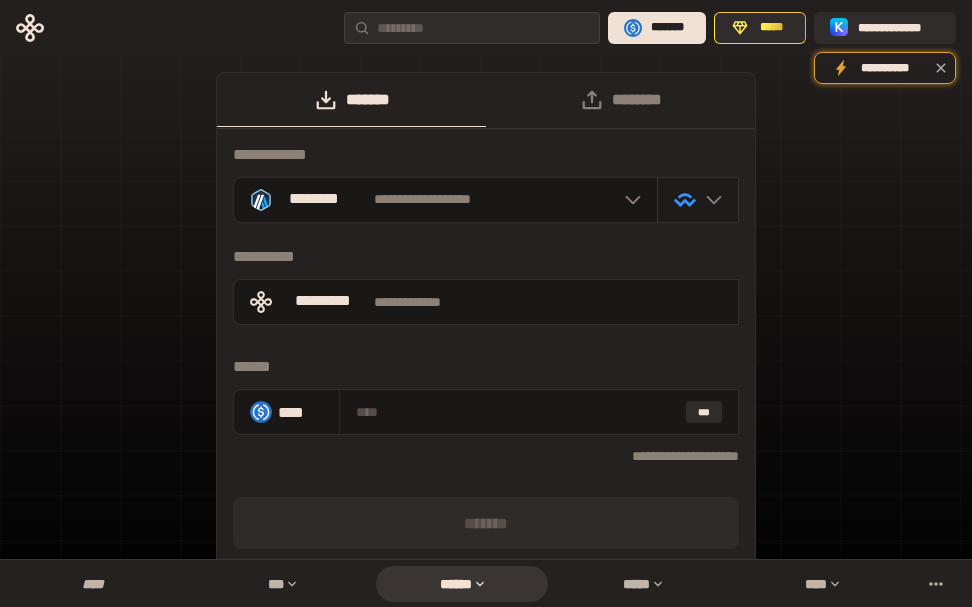 click 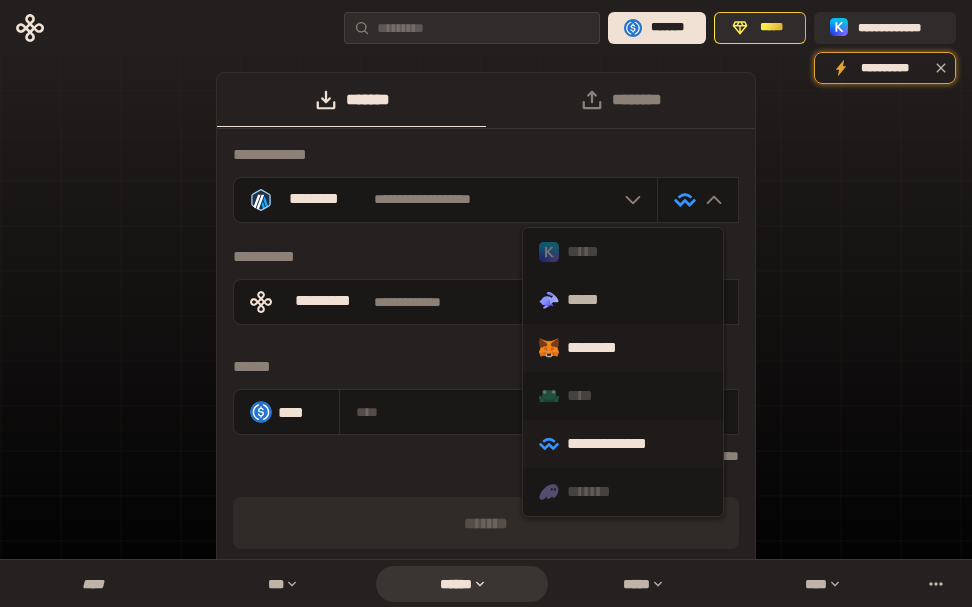 click on "********" at bounding box center [623, 348] 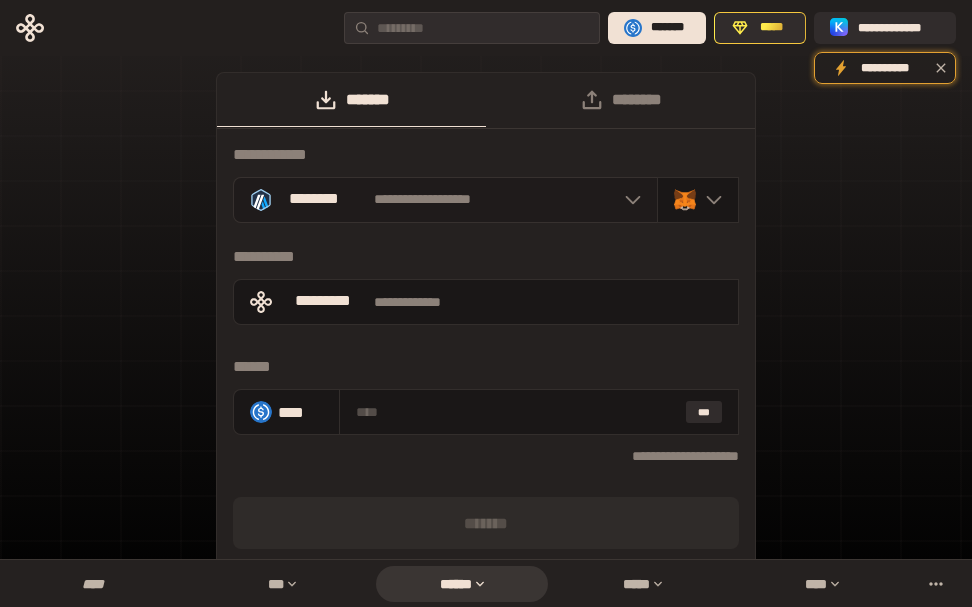 click on "**********" at bounding box center [422, 200] 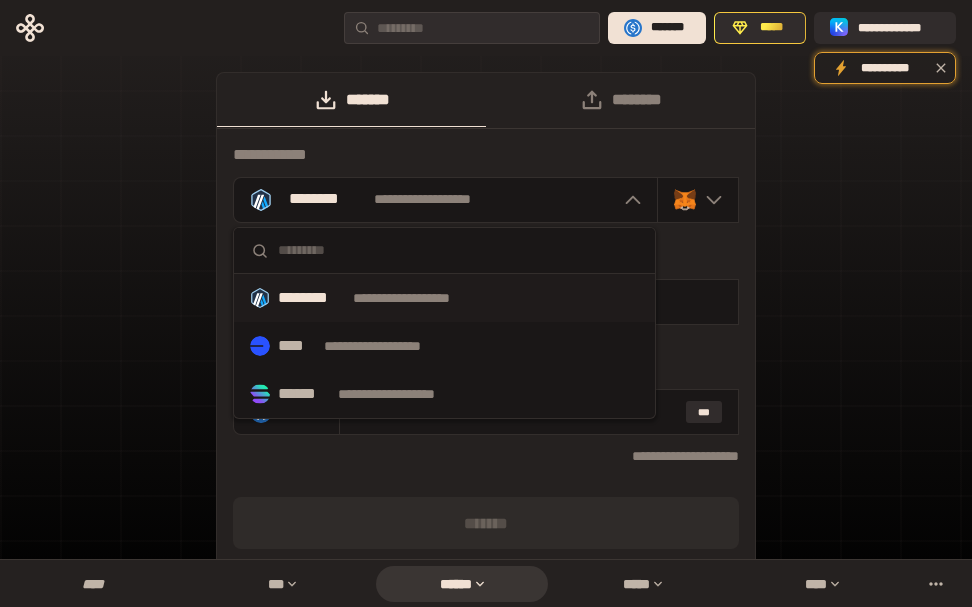 click on "********" at bounding box center [311, 298] 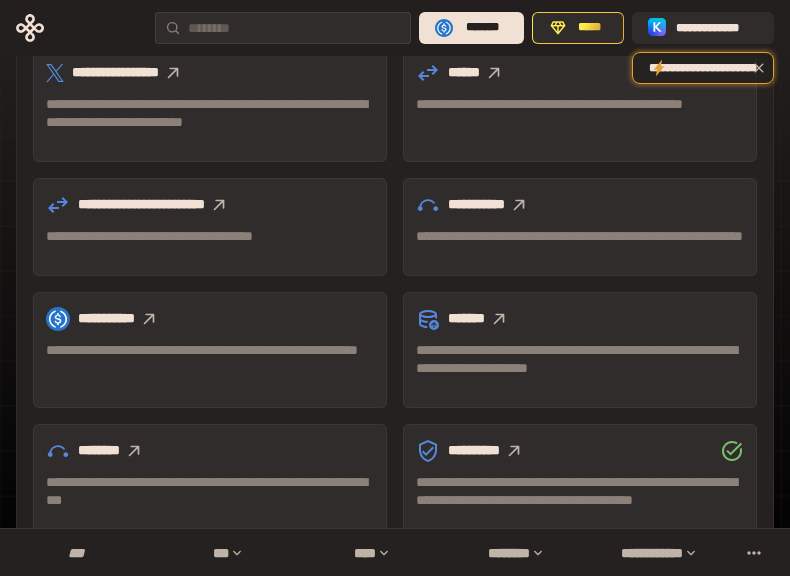 scroll, scrollTop: 733, scrollLeft: 0, axis: vertical 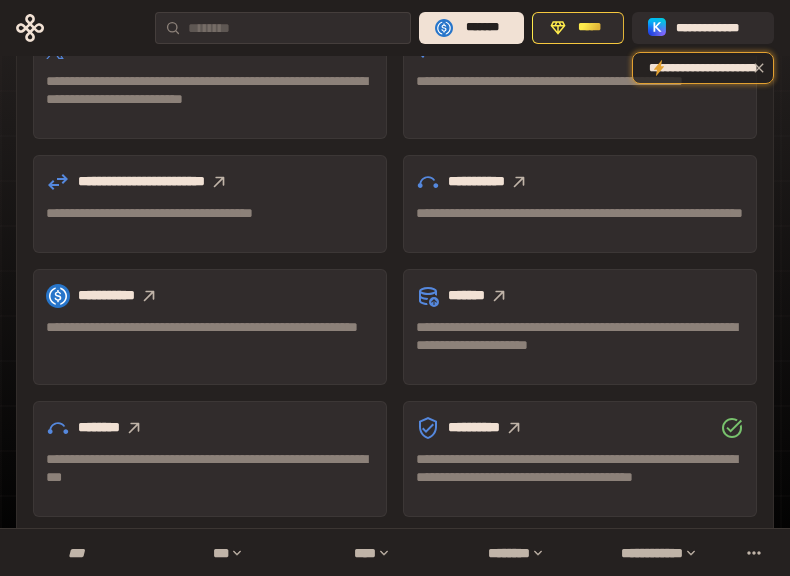 click 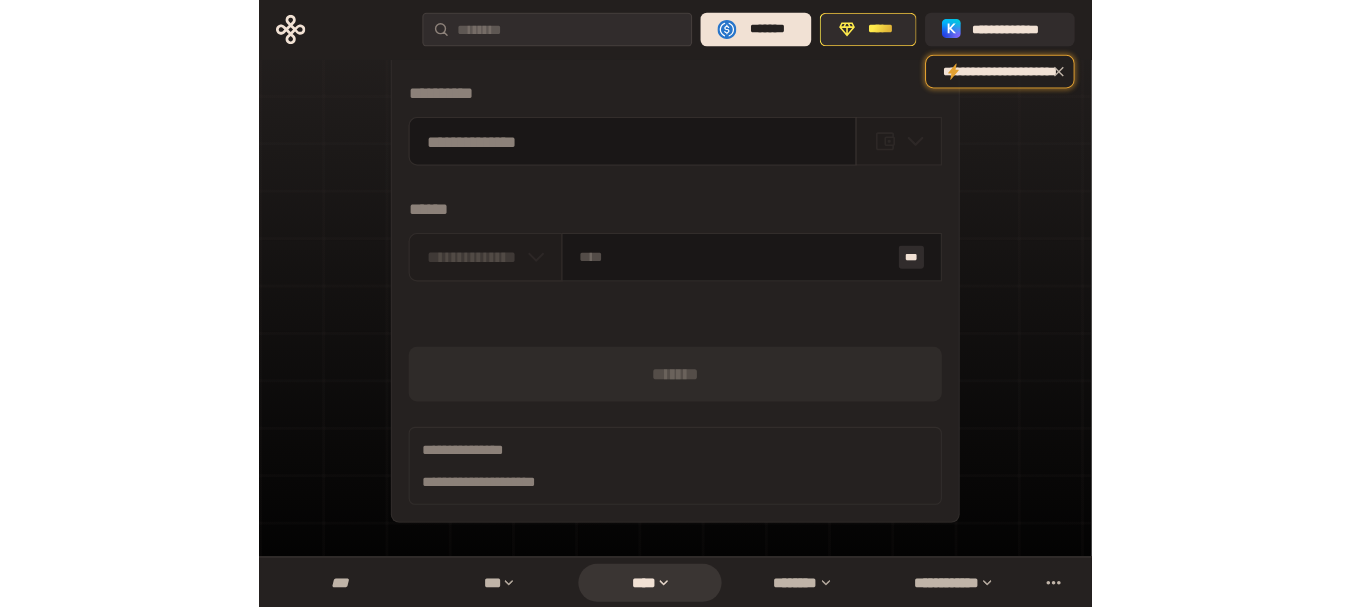 scroll, scrollTop: 168, scrollLeft: 0, axis: vertical 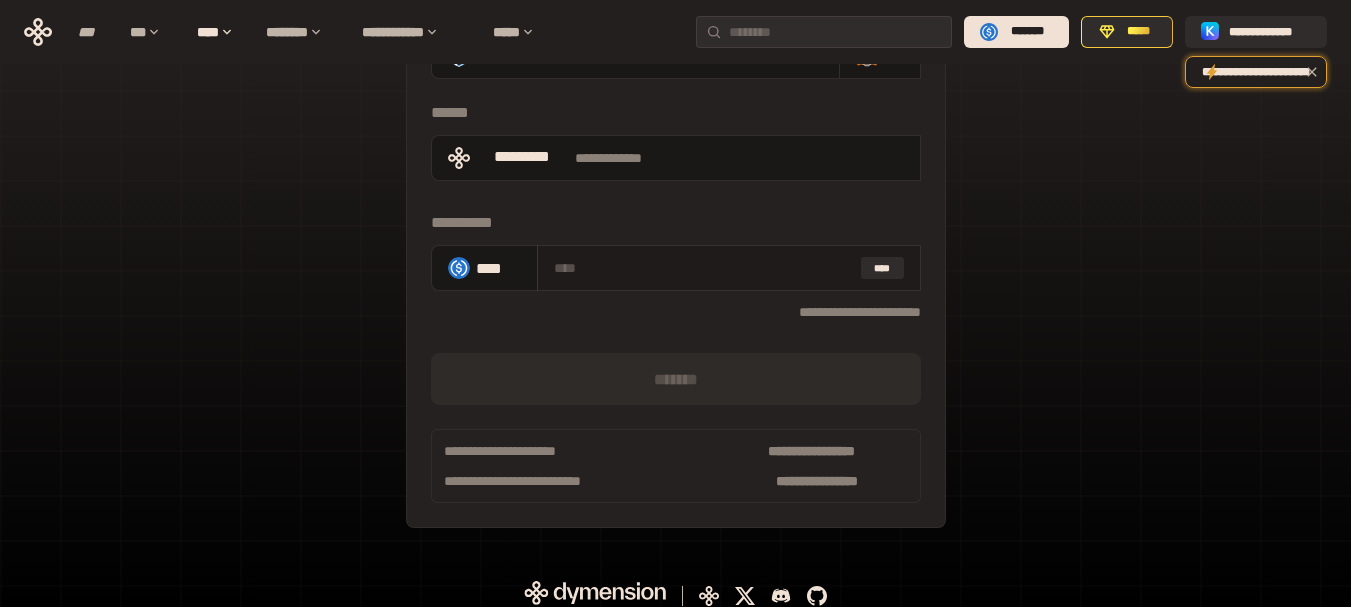 click at bounding box center (703, 268) 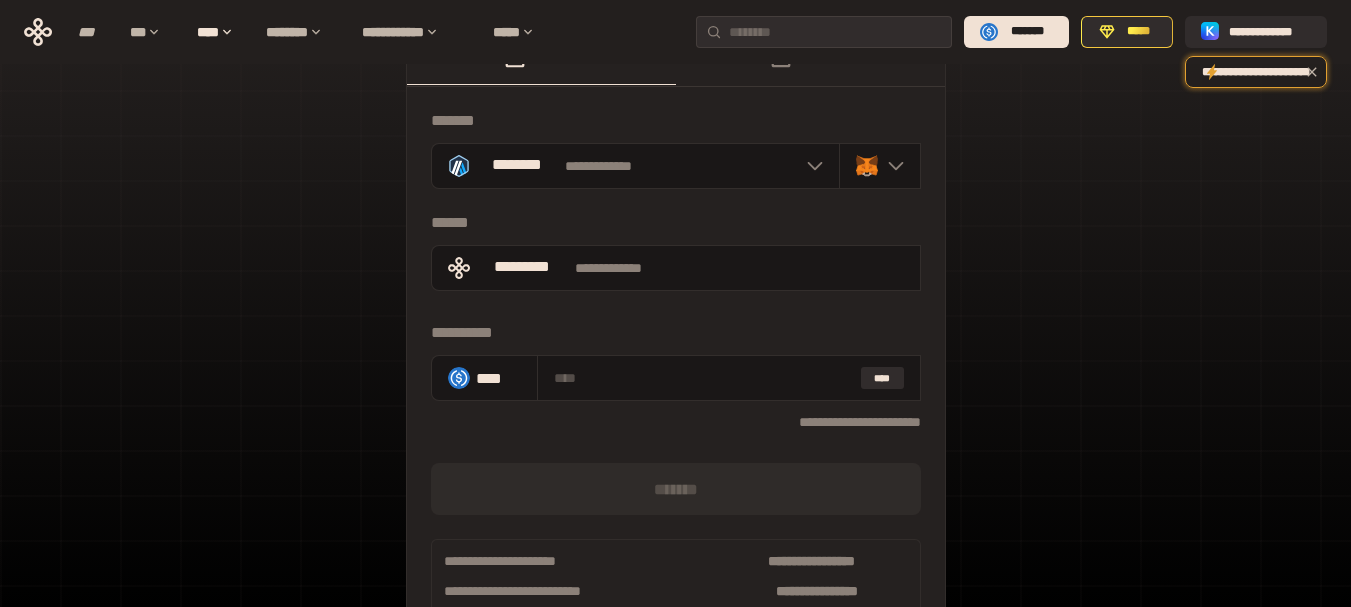 scroll, scrollTop: 35, scrollLeft: 0, axis: vertical 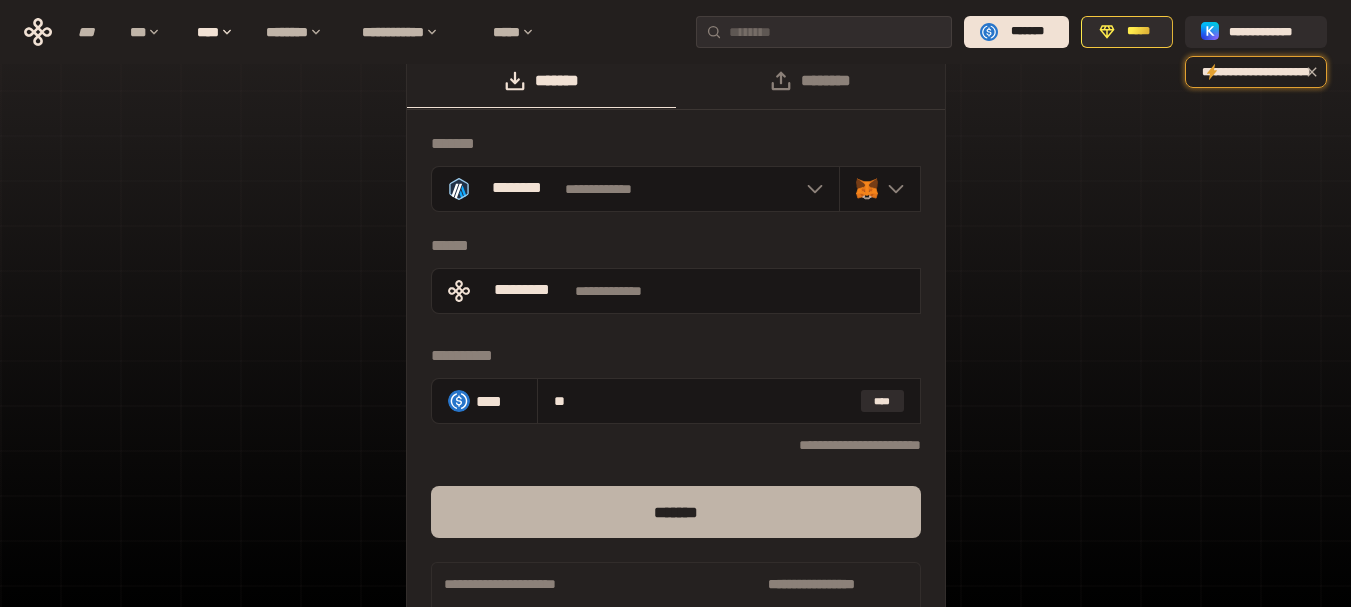 type on "**" 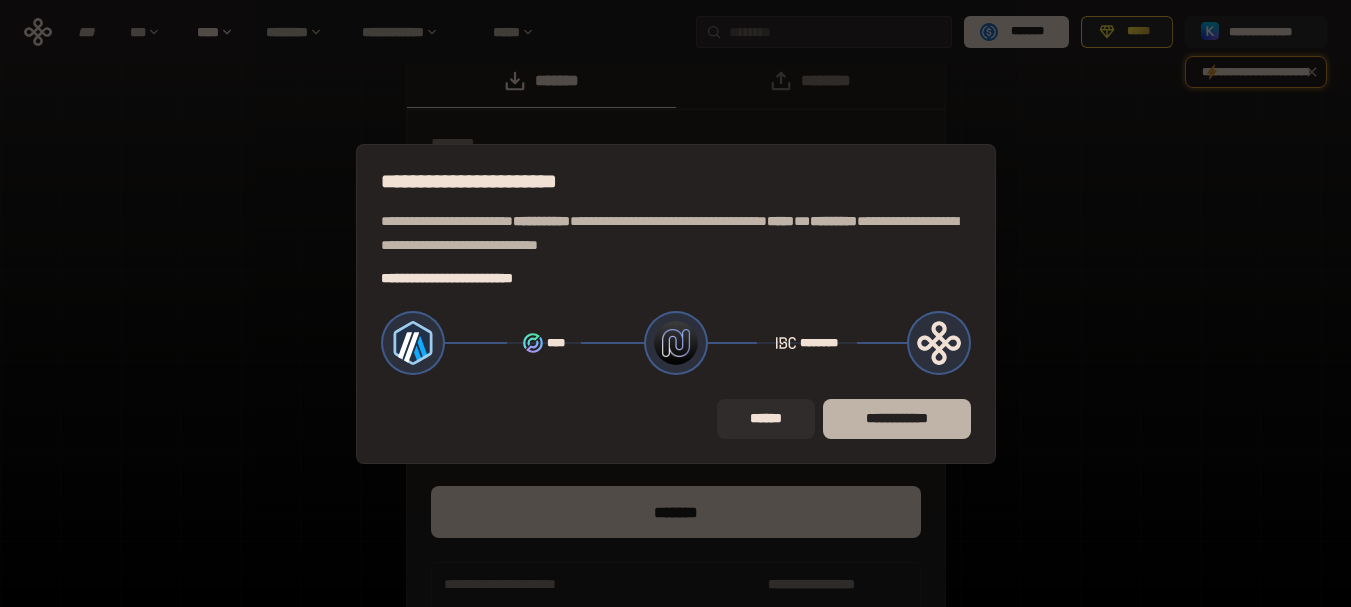 click on "**********" at bounding box center [897, 418] 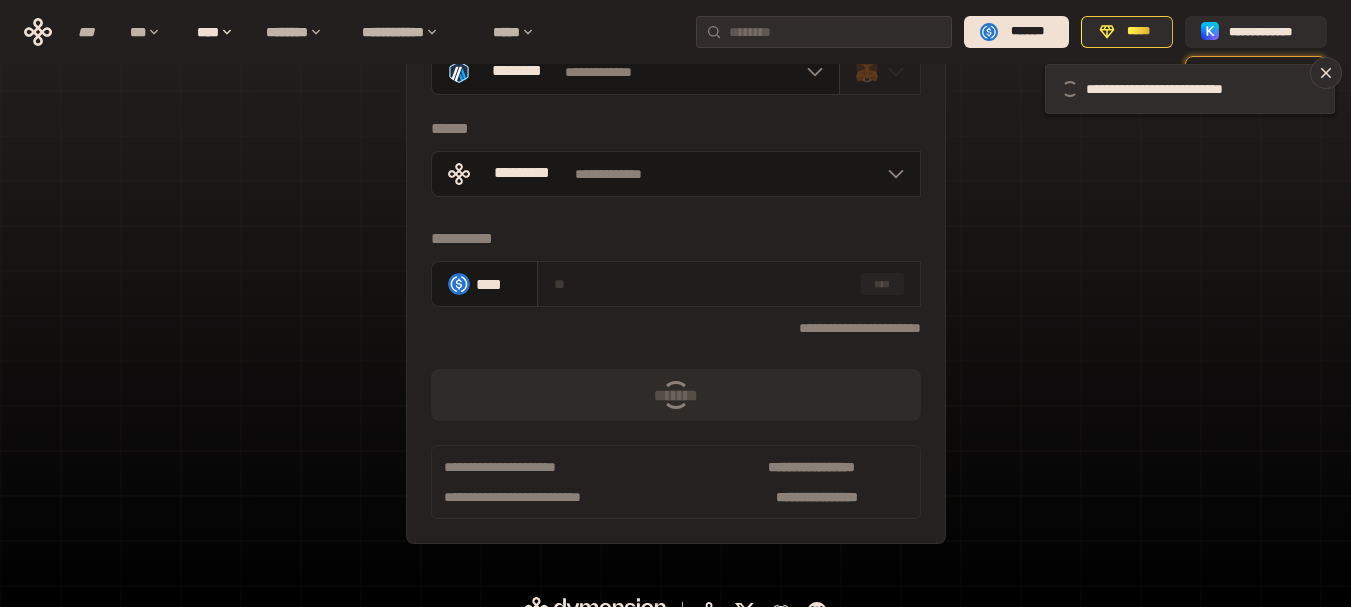 scroll, scrollTop: 181, scrollLeft: 0, axis: vertical 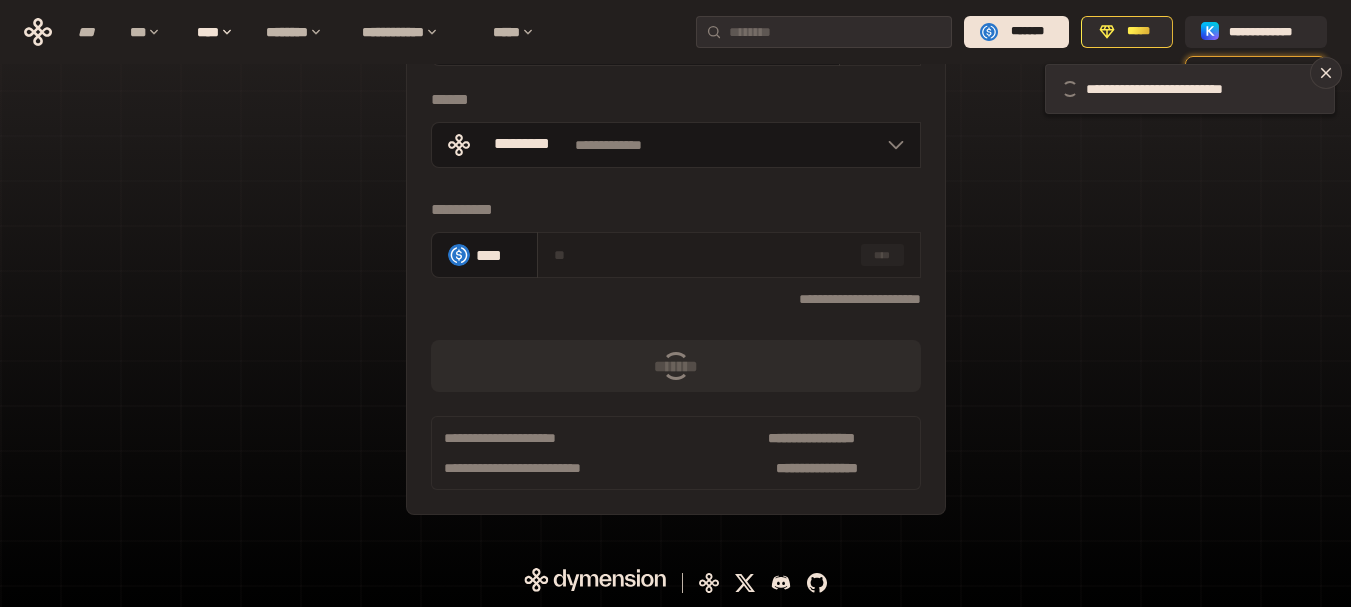 click at bounding box center (676, 366) 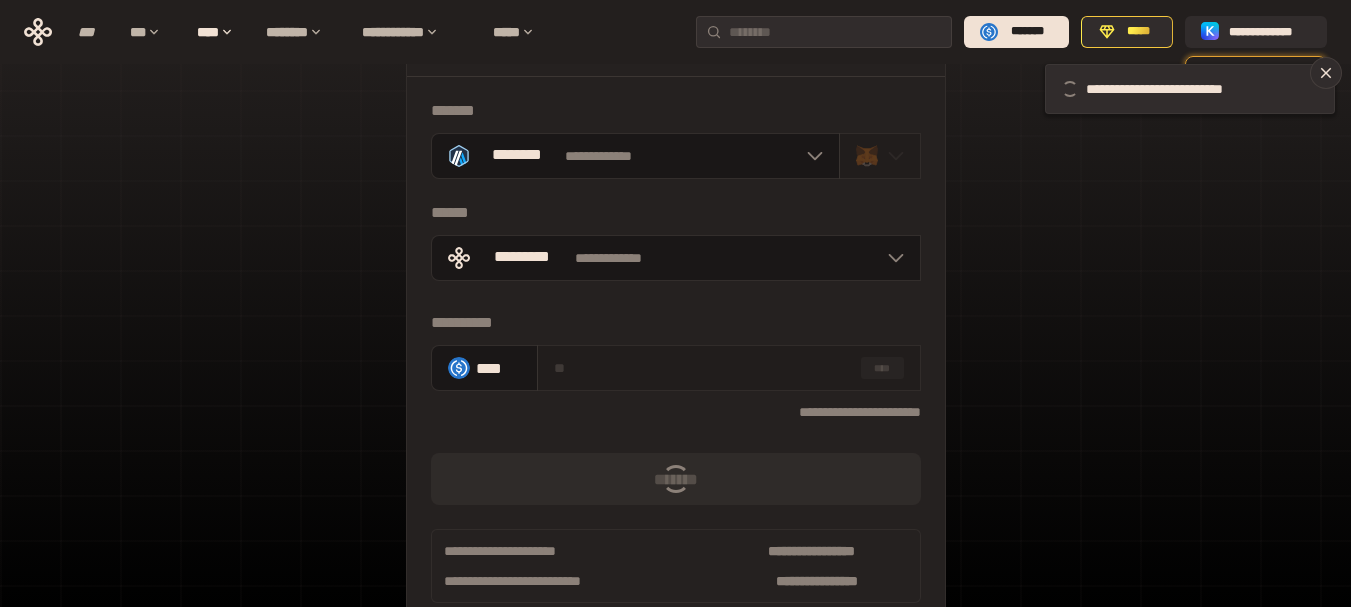 scroll, scrollTop: 181, scrollLeft: 0, axis: vertical 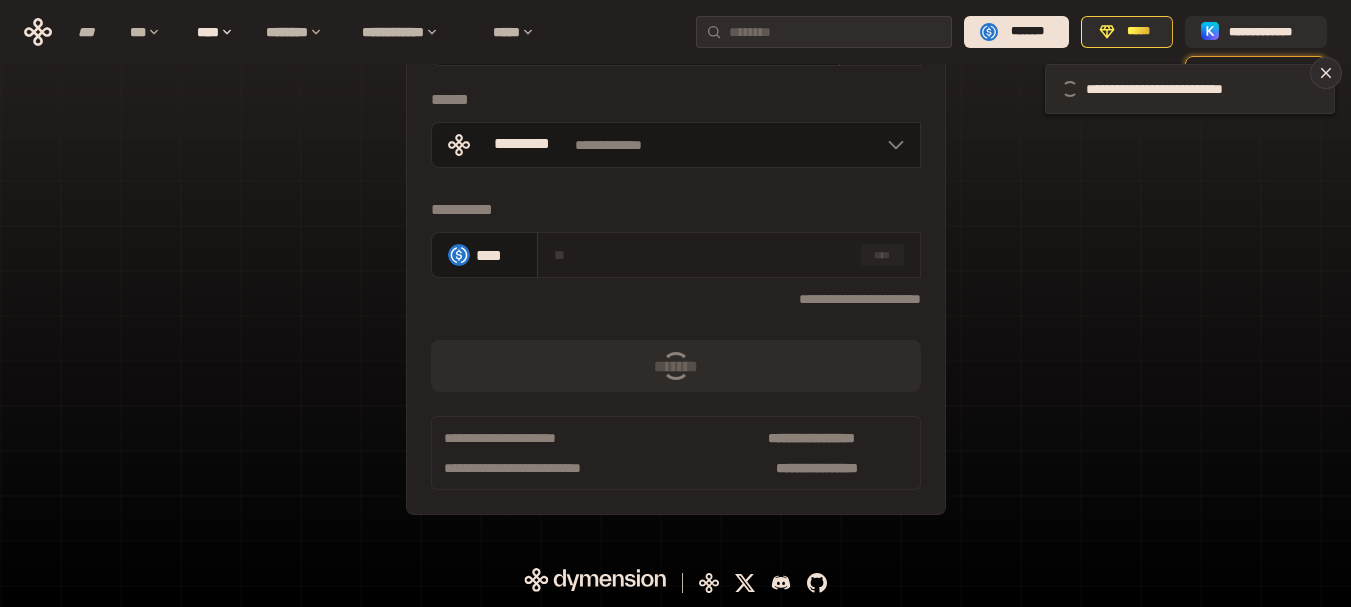 click on "**********" at bounding box center (1154, 89) 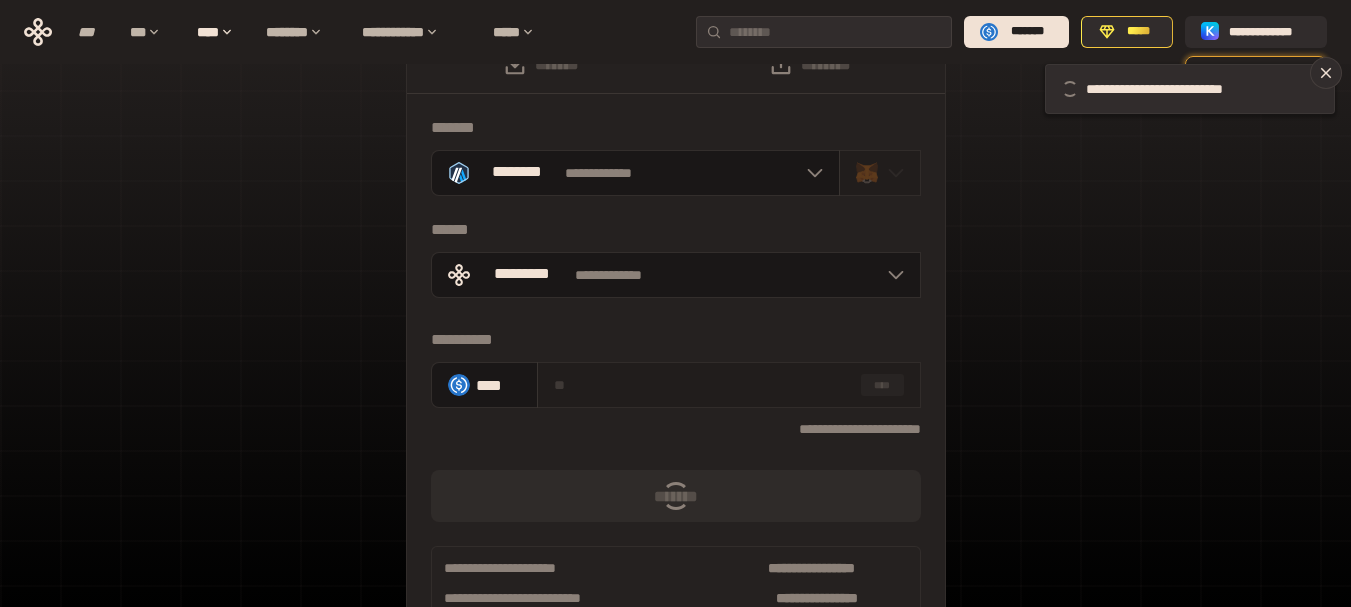 scroll, scrollTop: 48, scrollLeft: 0, axis: vertical 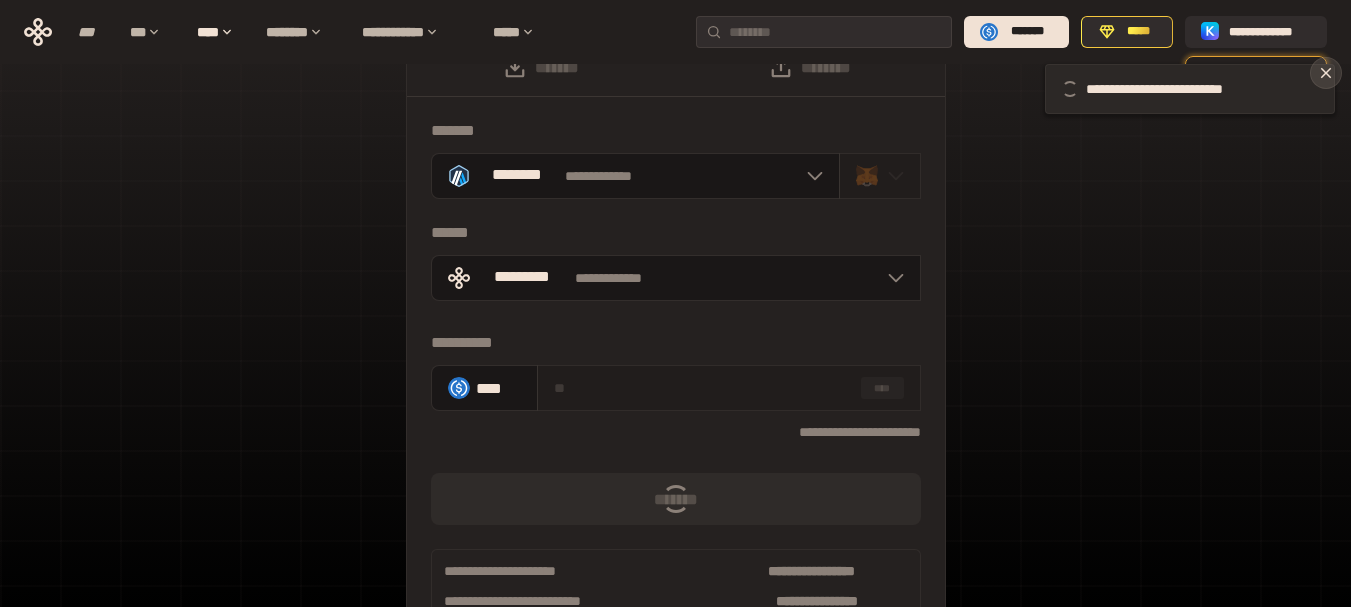 click 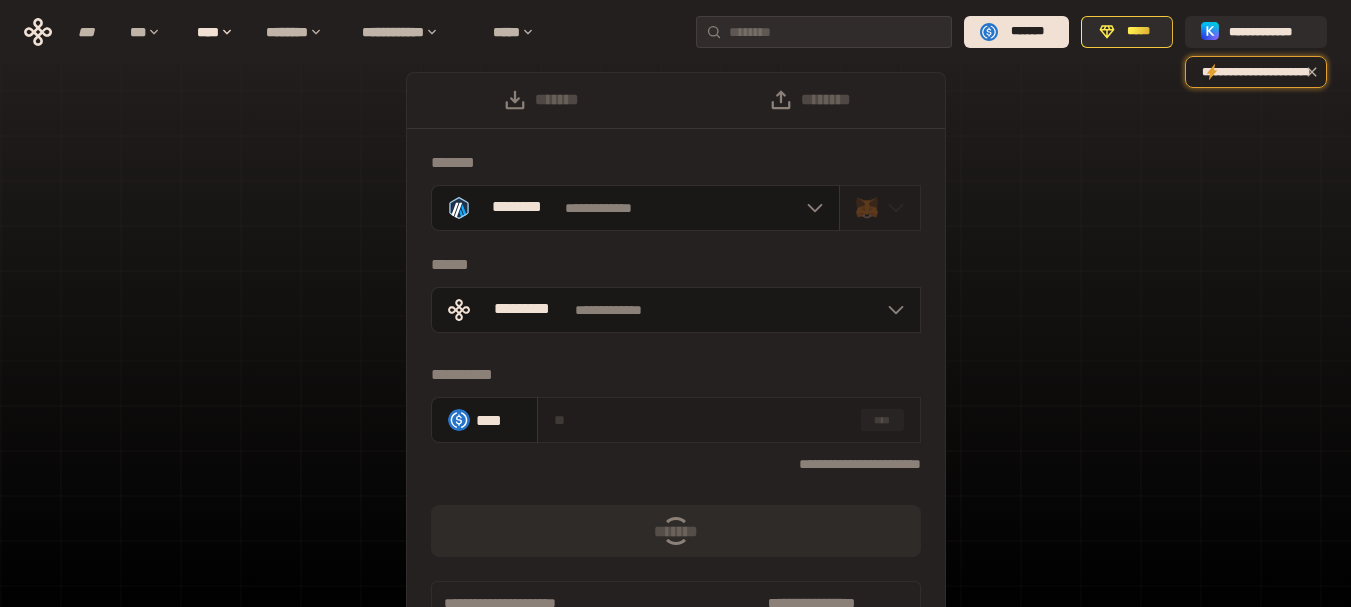 scroll, scrollTop: 0, scrollLeft: 0, axis: both 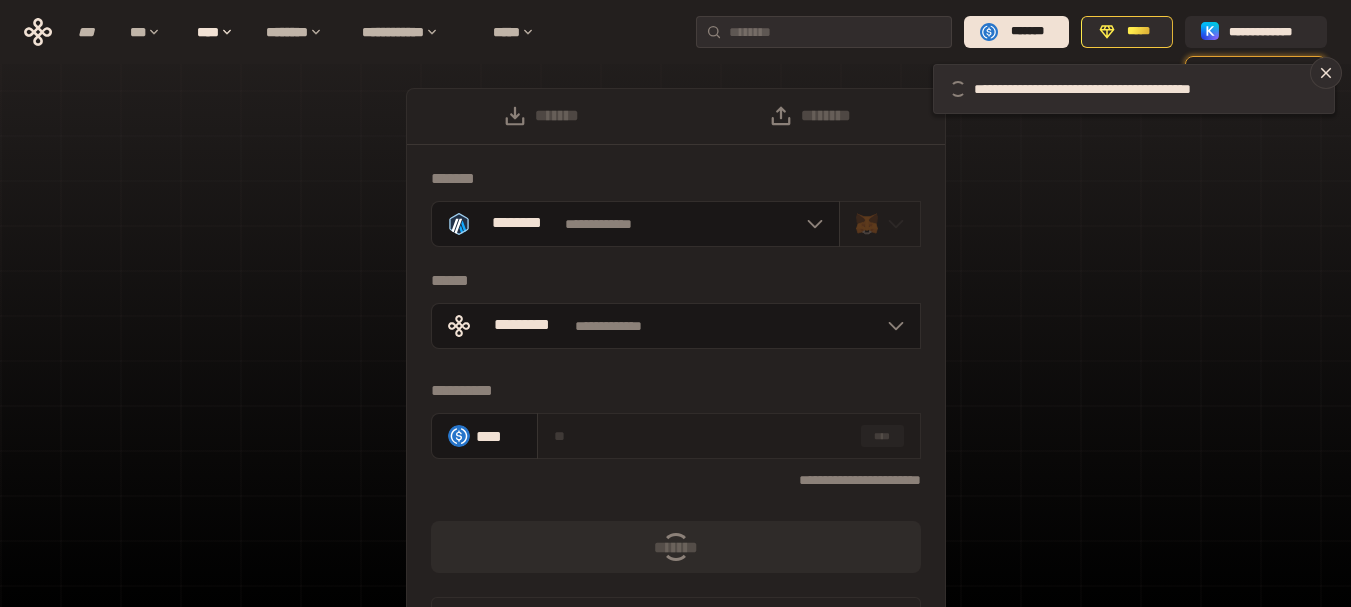 drag, startPoint x: 1126, startPoint y: 222, endPoint x: 1122, endPoint y: 211, distance: 11.7046995 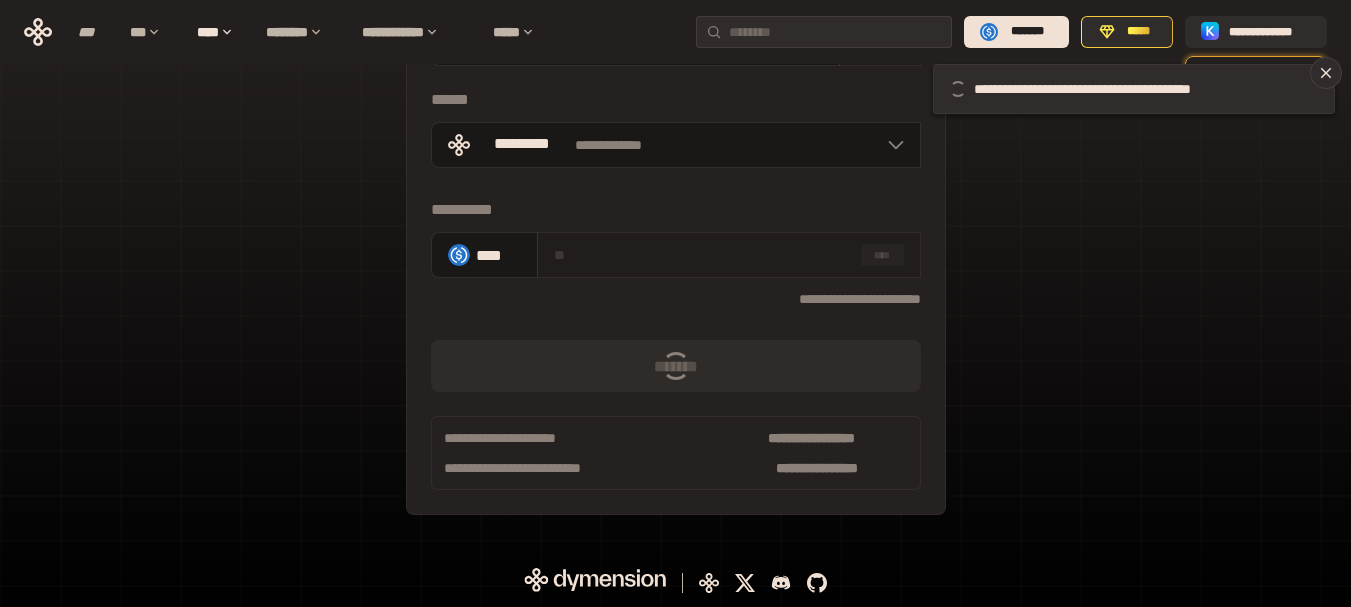 scroll, scrollTop: 0, scrollLeft: 0, axis: both 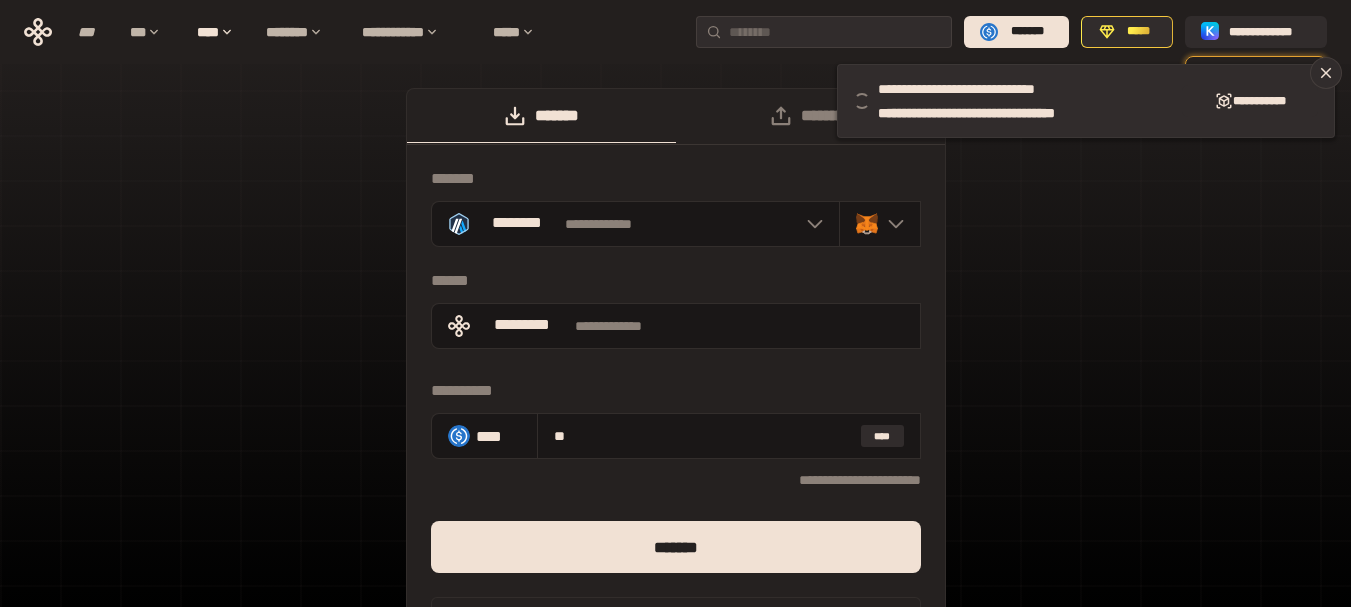 click on "**********" at bounding box center [675, 402] 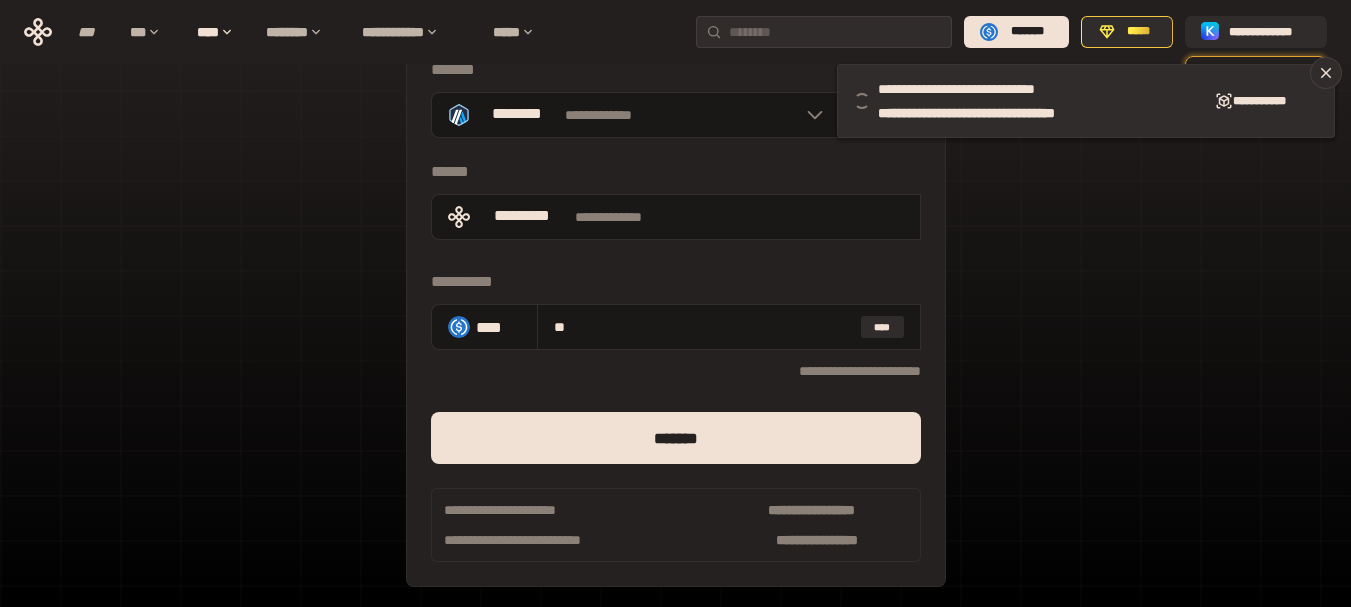 scroll, scrollTop: 67, scrollLeft: 0, axis: vertical 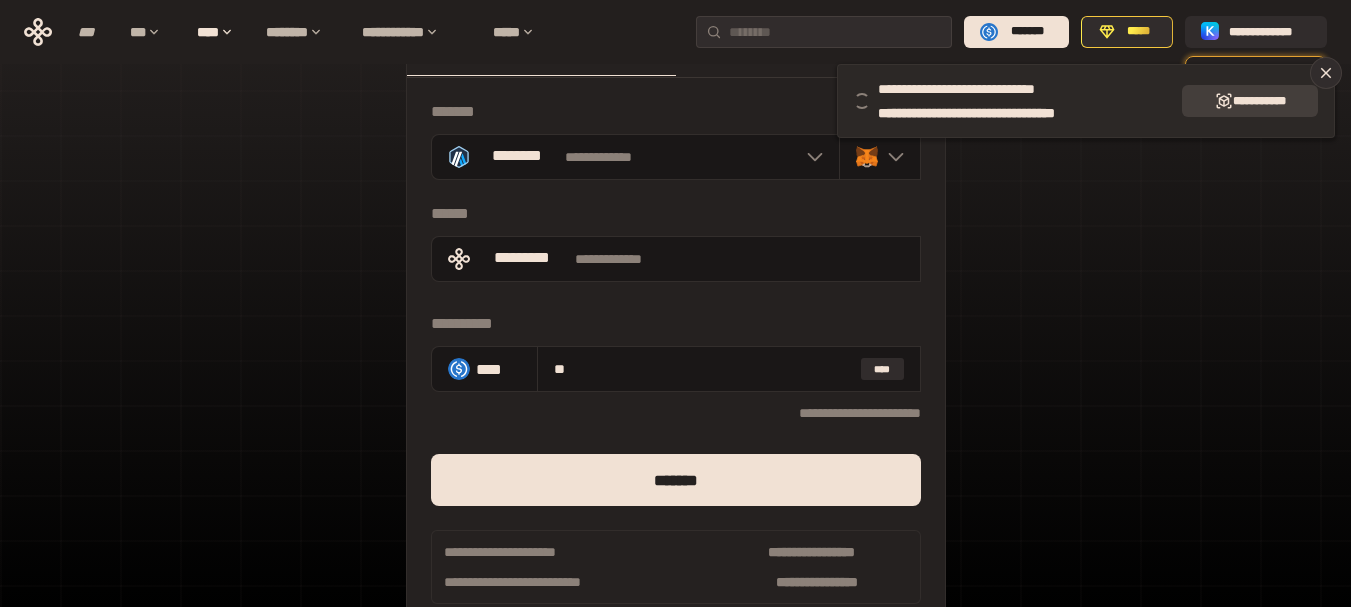click on "**********" at bounding box center [1259, 101] 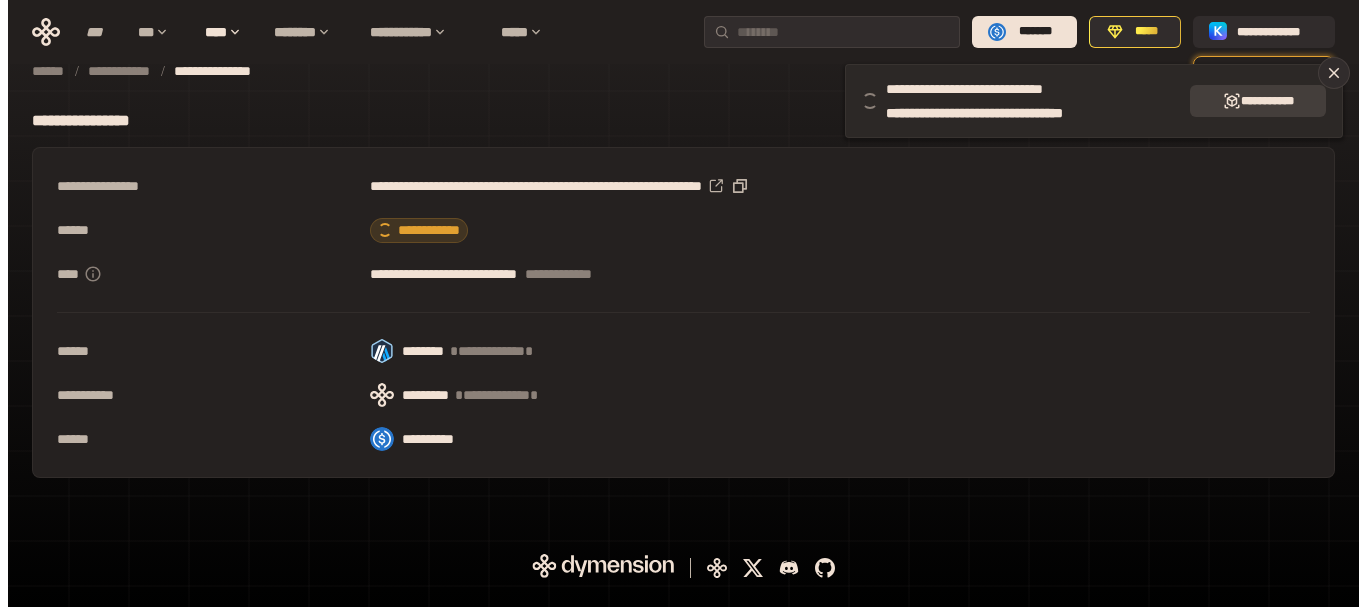 scroll, scrollTop: 0, scrollLeft: 0, axis: both 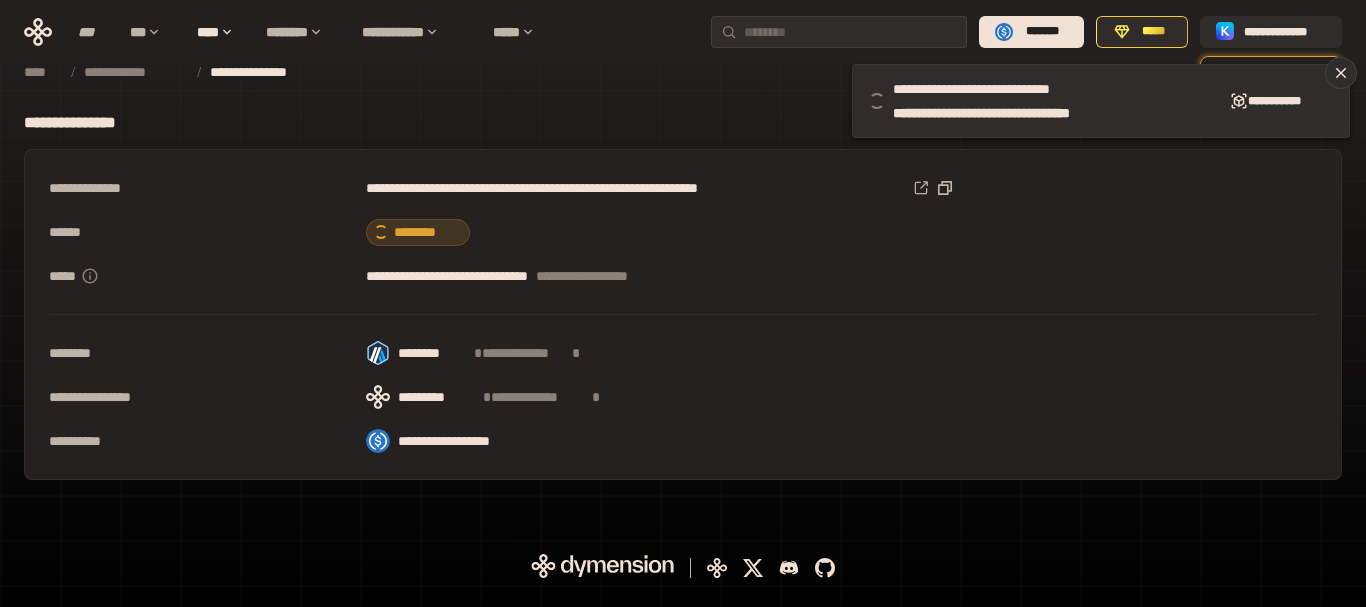 click on "**********" at bounding box center (683, 314) 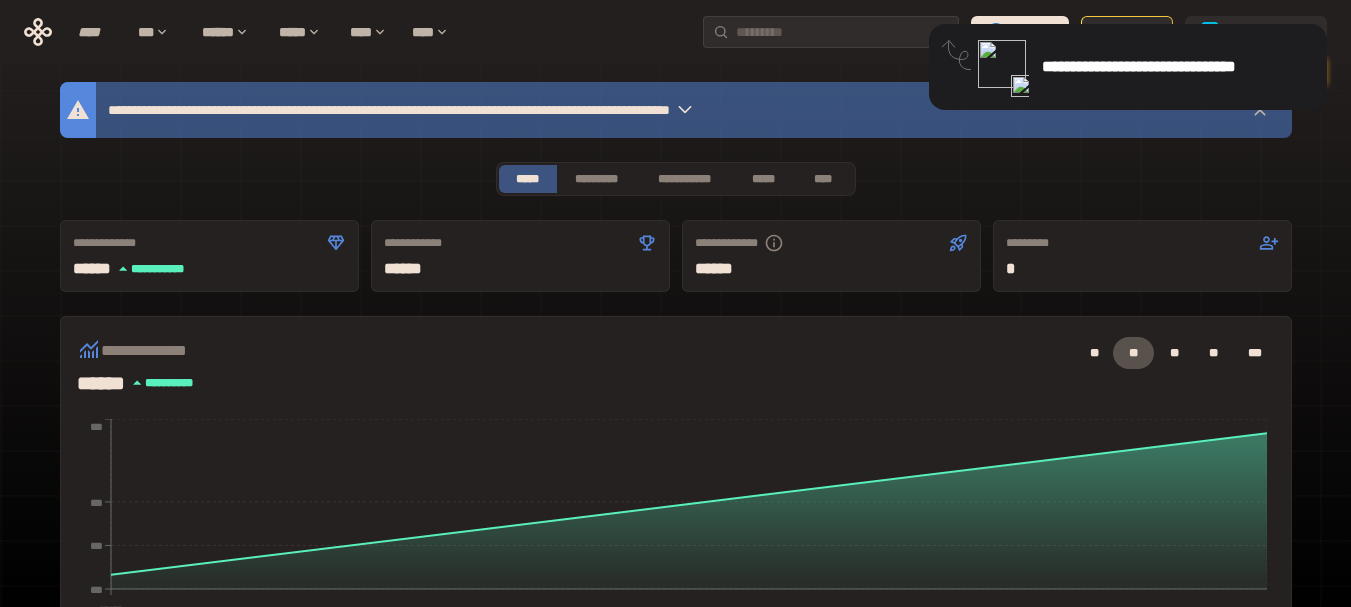 scroll, scrollTop: 0, scrollLeft: 0, axis: both 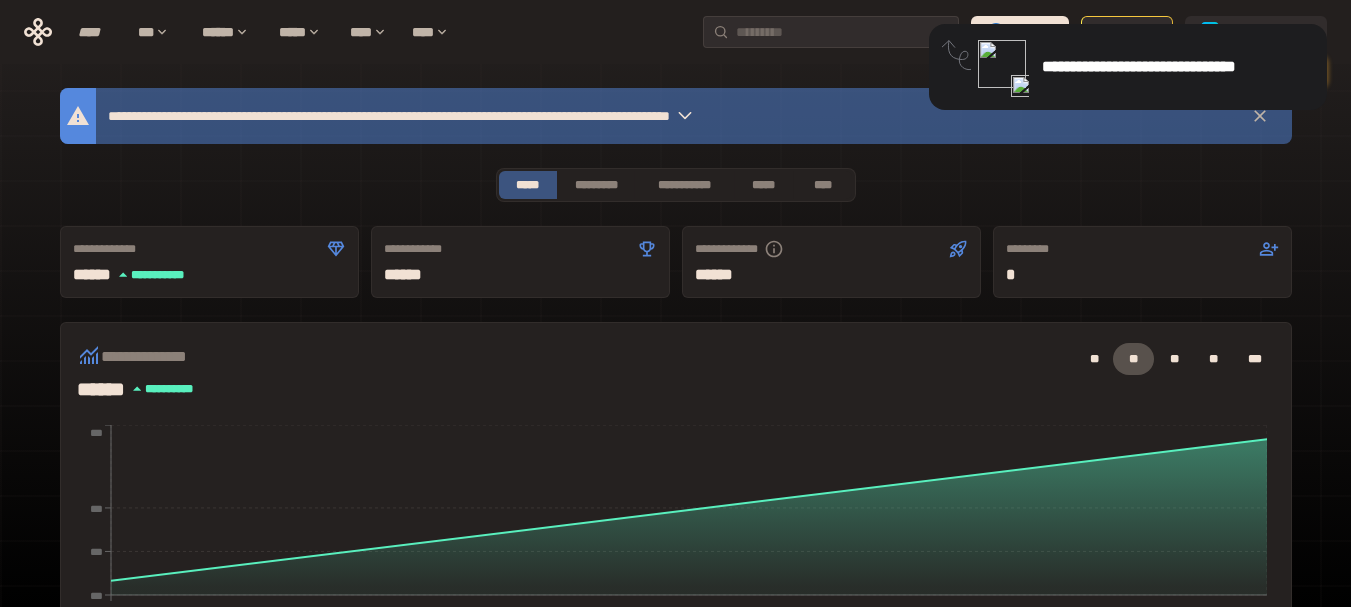click at bounding box center (1002, 64) 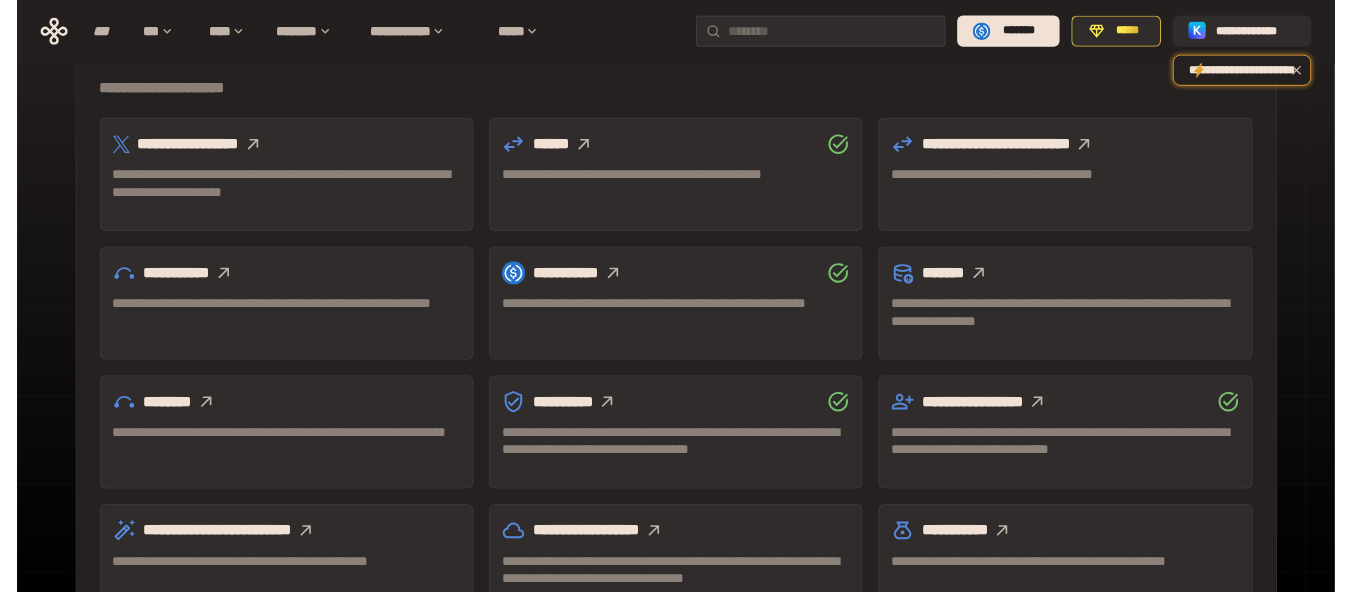 scroll, scrollTop: 633, scrollLeft: 0, axis: vertical 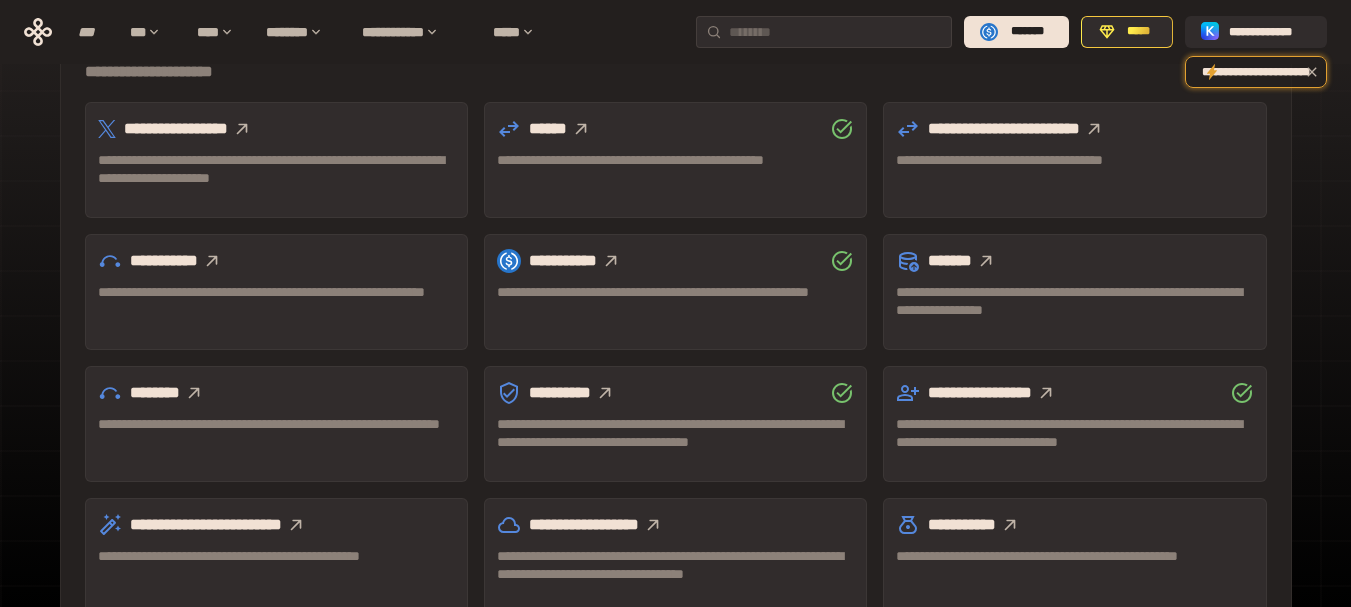 click on "**********" at bounding box center (676, 72) 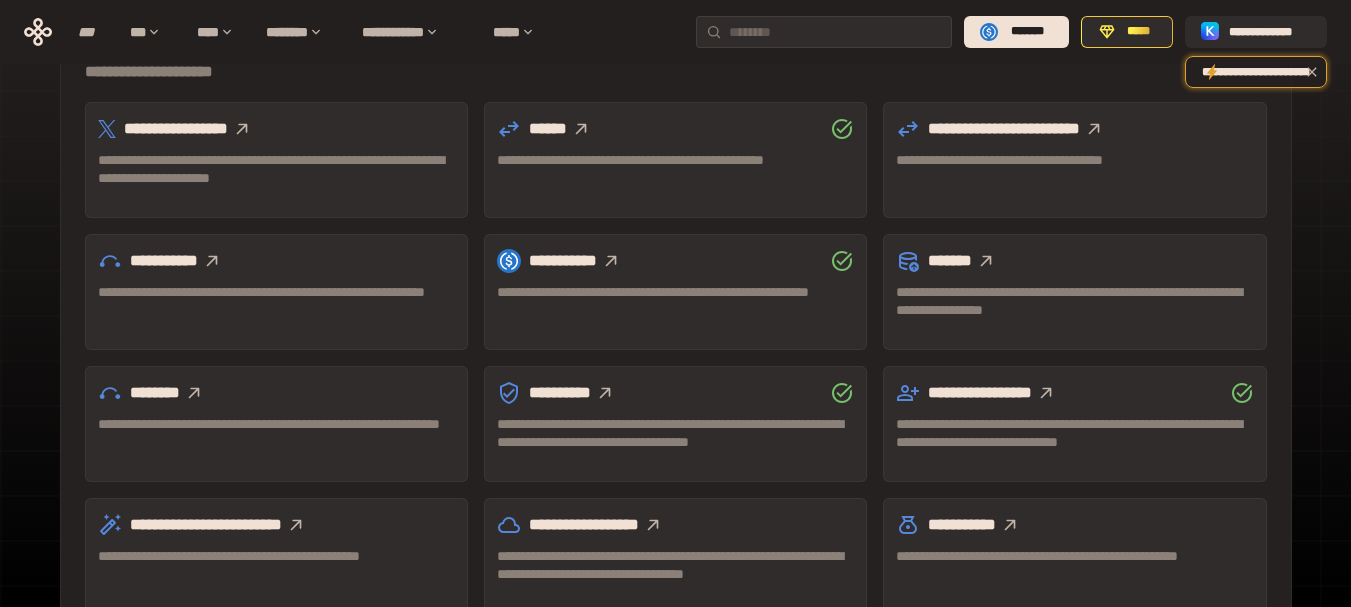 click 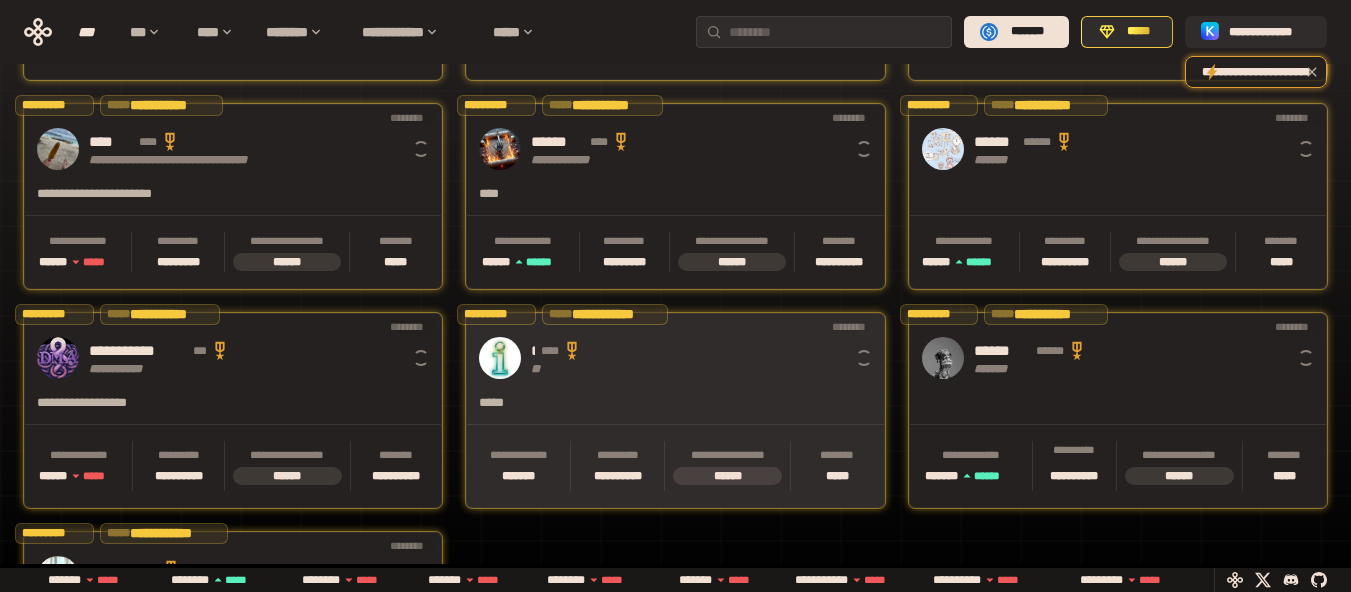scroll, scrollTop: 0, scrollLeft: 16, axis: horizontal 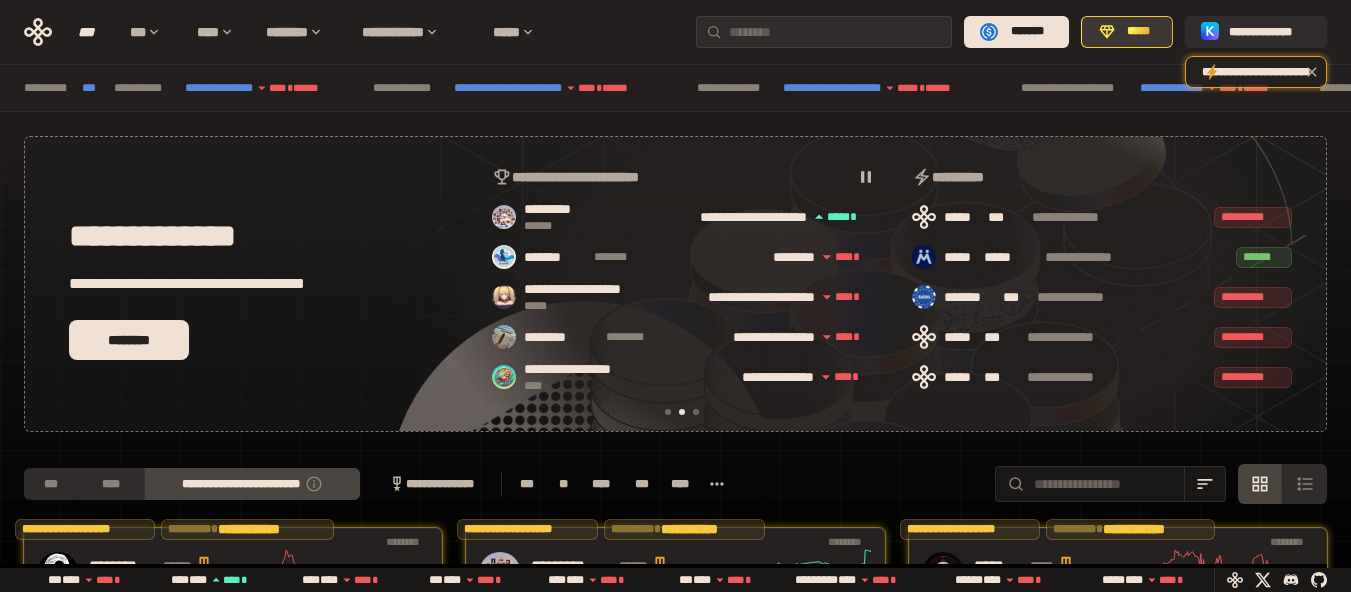 click on "*****" at bounding box center (1127, 32) 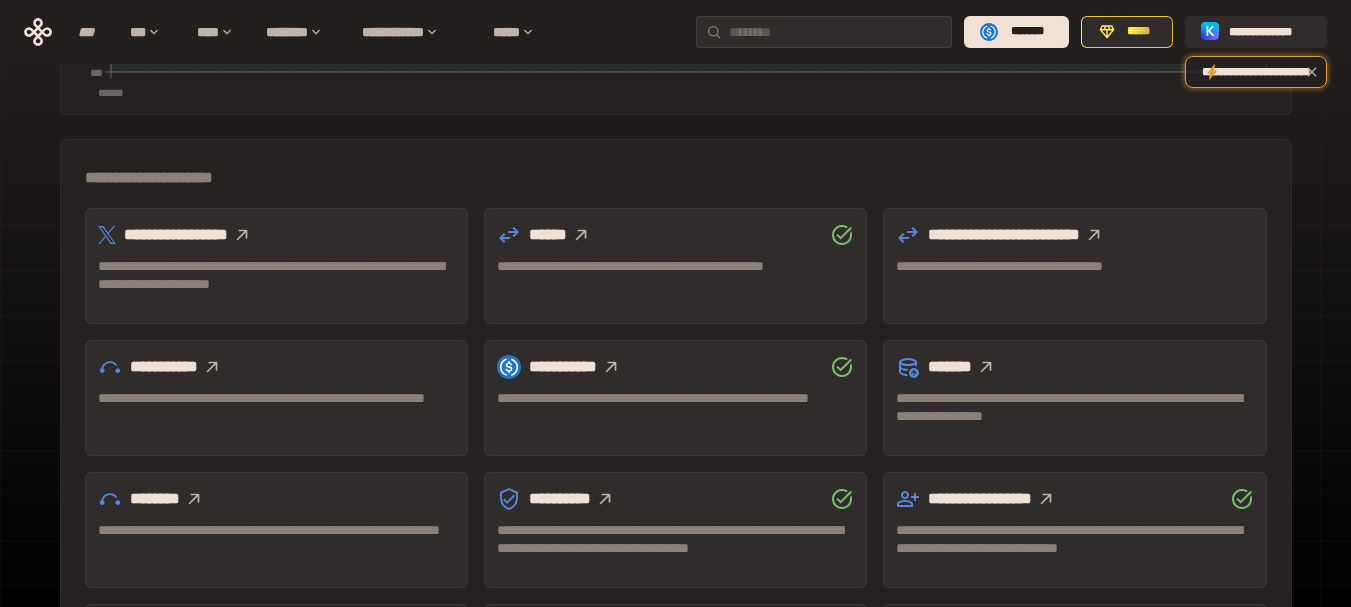 scroll, scrollTop: 600, scrollLeft: 0, axis: vertical 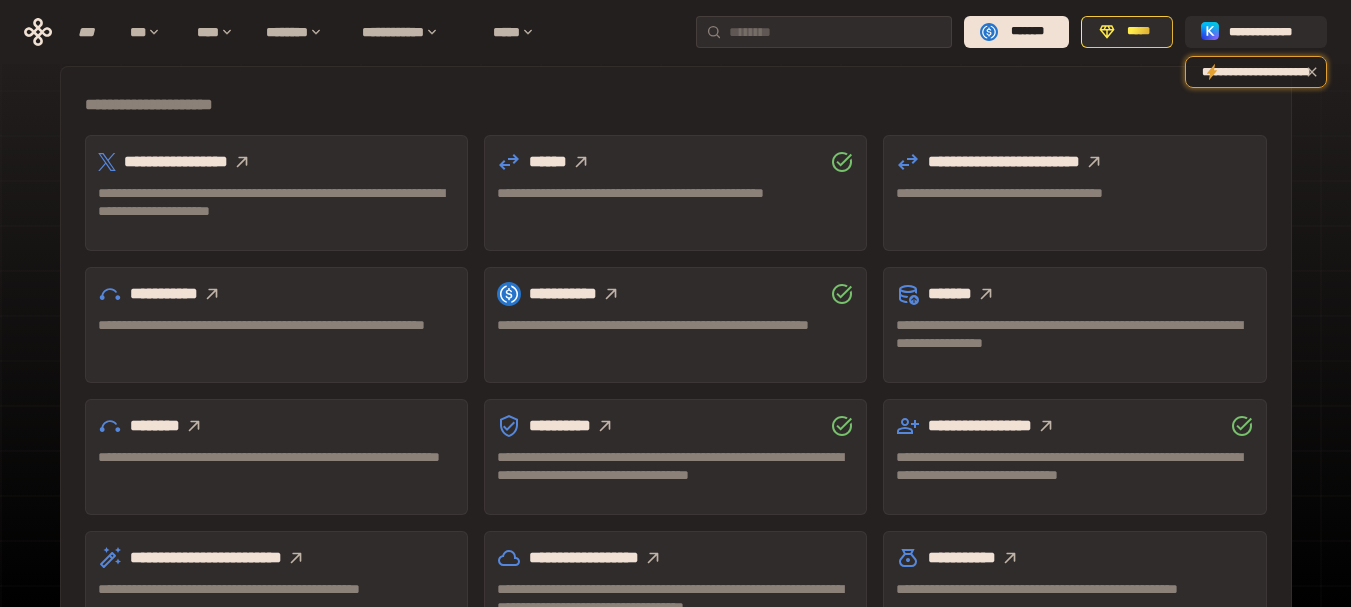 click 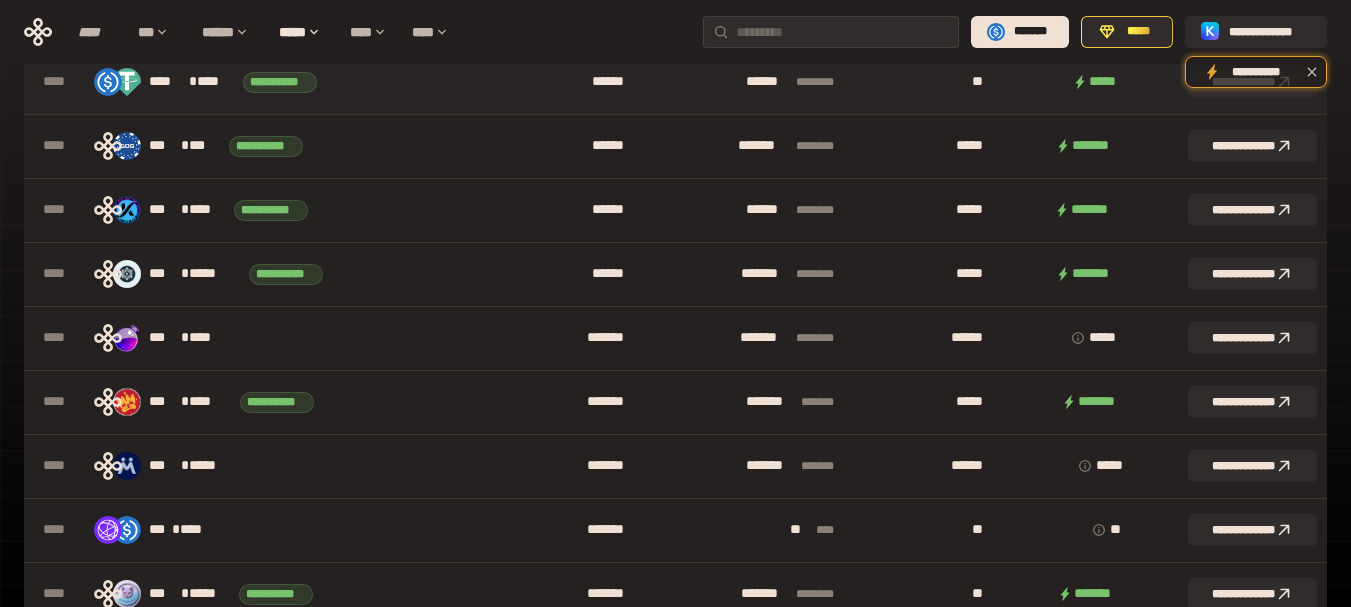 scroll, scrollTop: 1267, scrollLeft: 0, axis: vertical 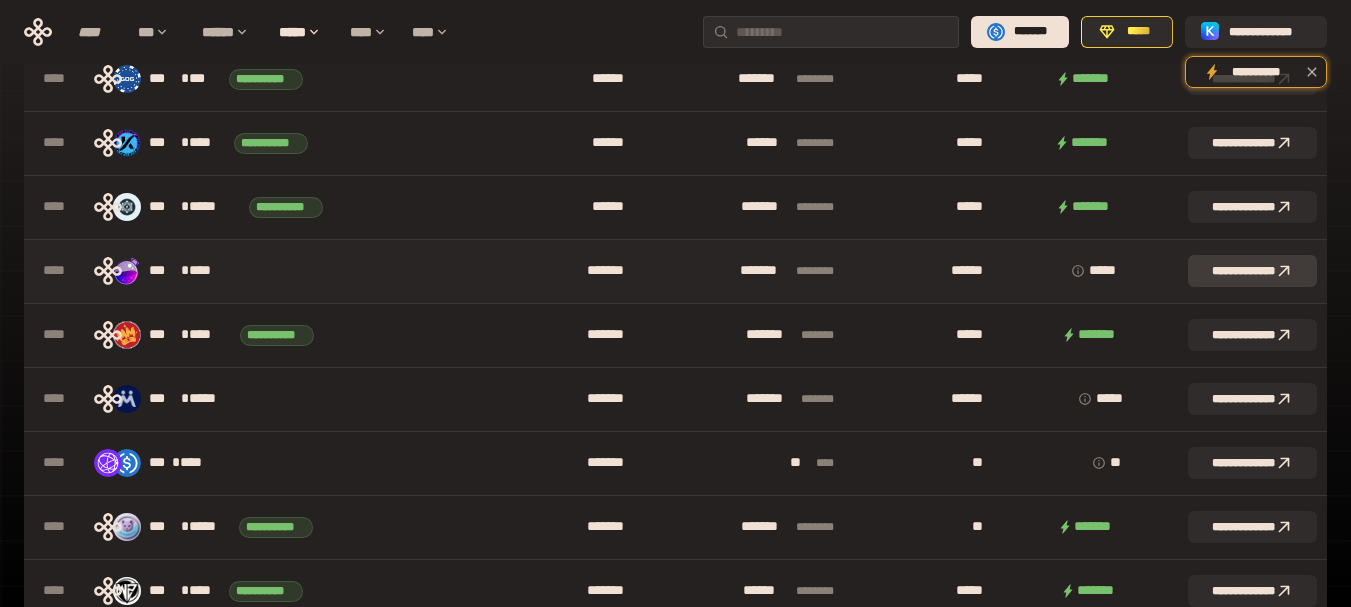 click on "**********" at bounding box center [1252, 271] 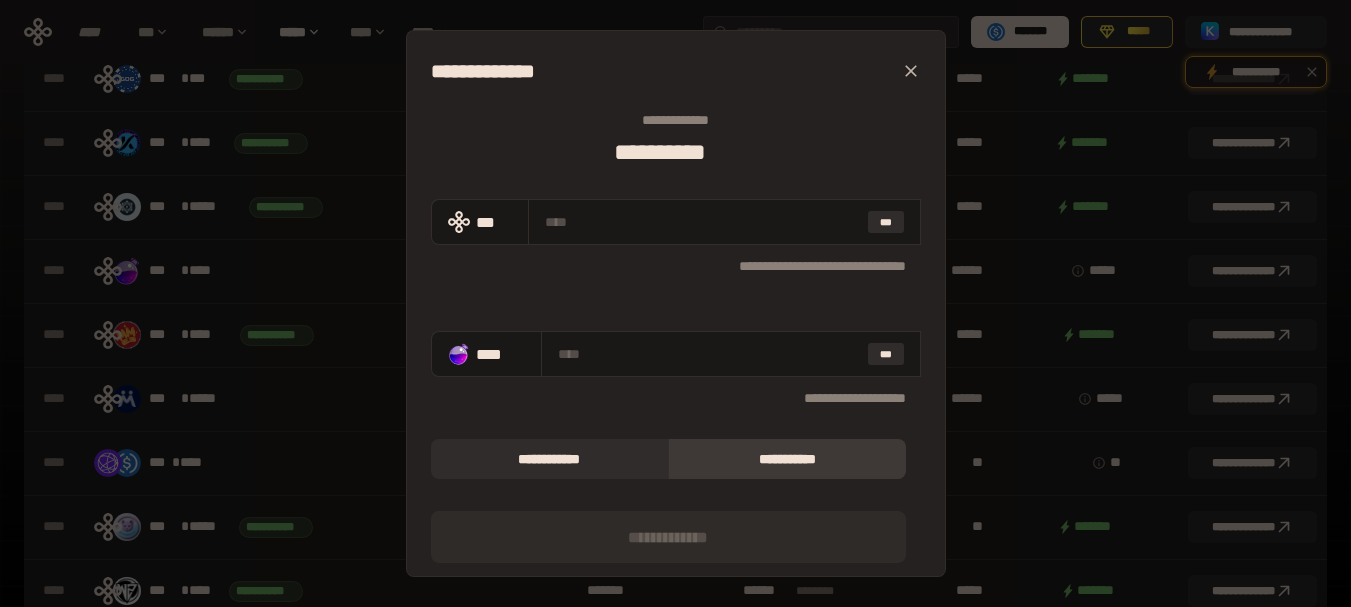 click 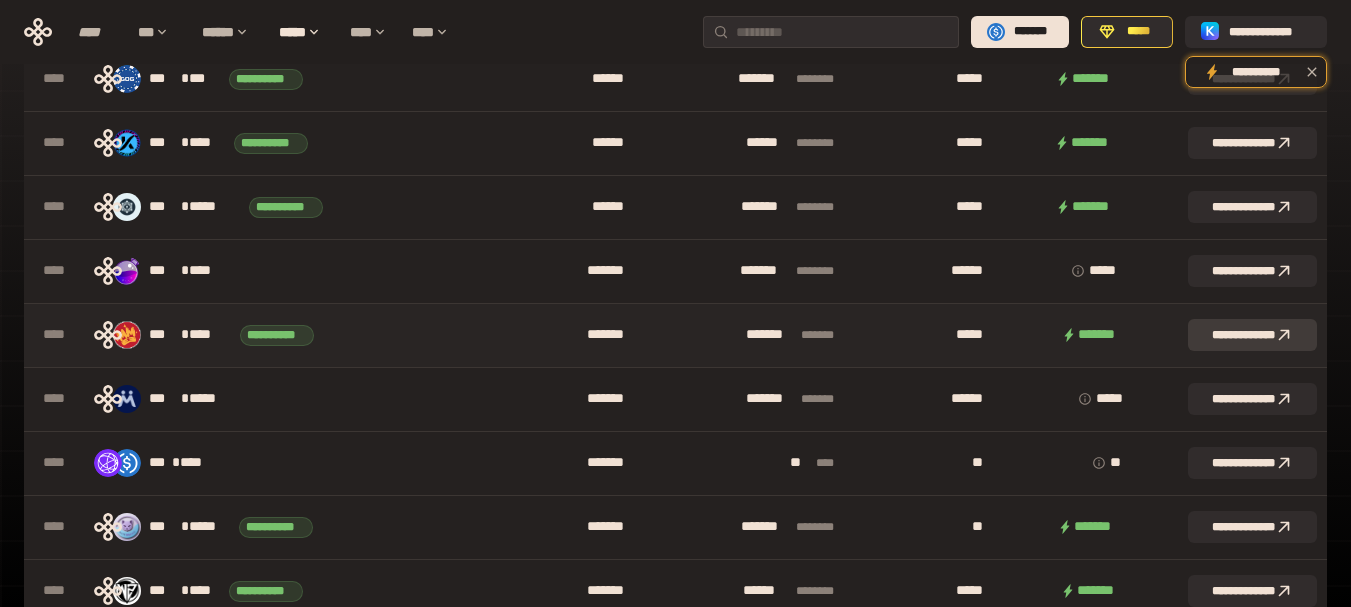 click on "**********" at bounding box center (1252, 335) 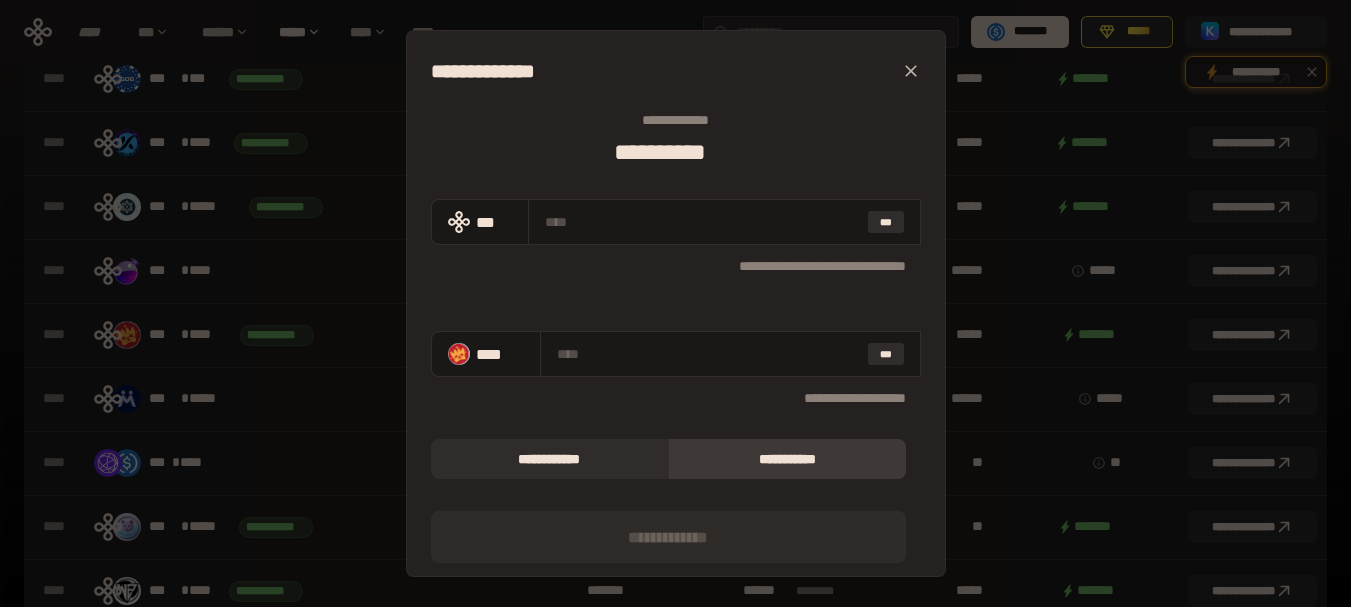 click 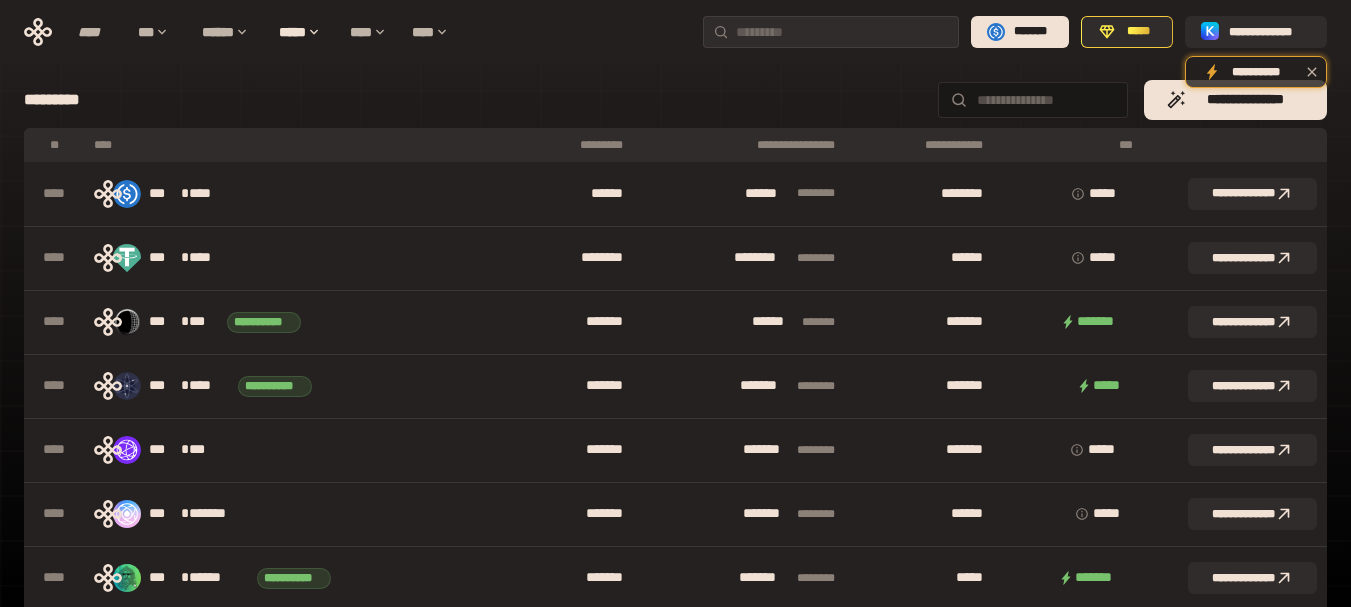 scroll, scrollTop: 0, scrollLeft: 0, axis: both 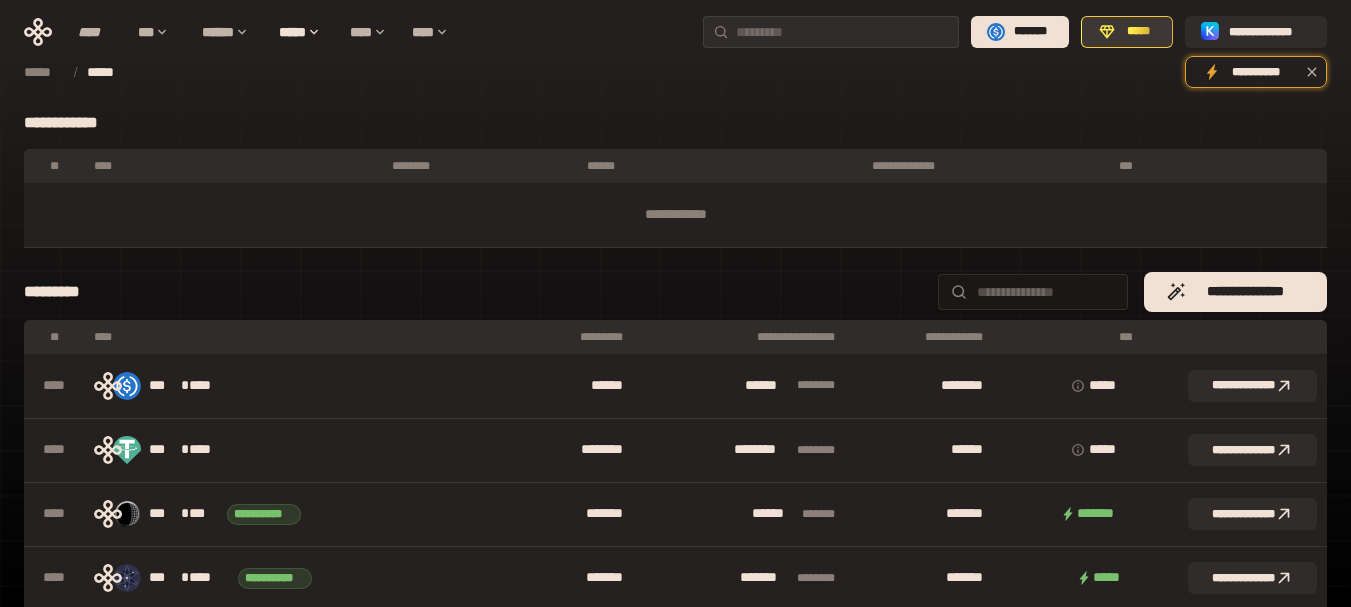 click on "*****" at bounding box center (1138, 32) 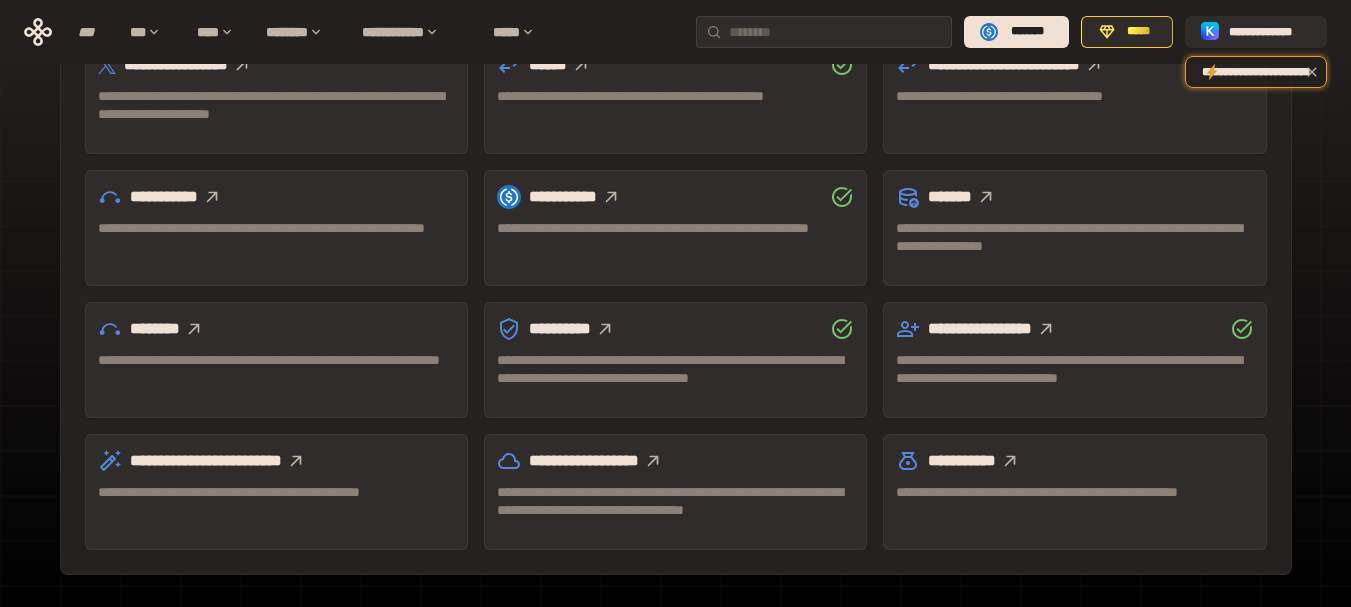 scroll, scrollTop: 700, scrollLeft: 0, axis: vertical 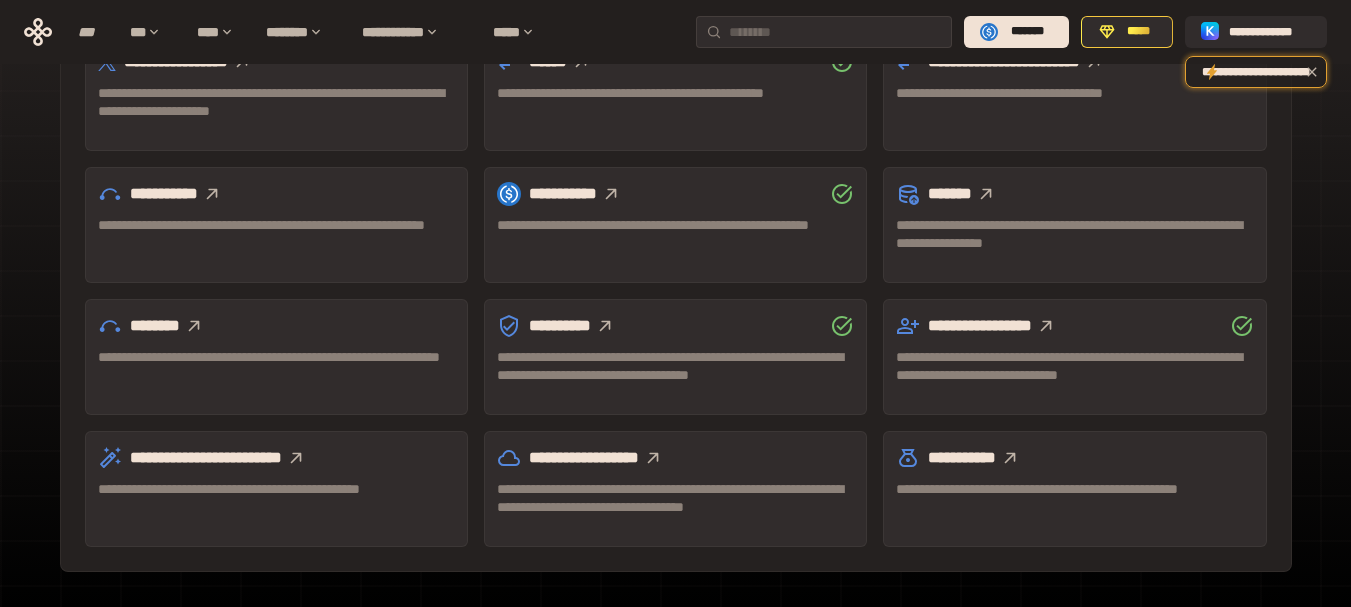 click 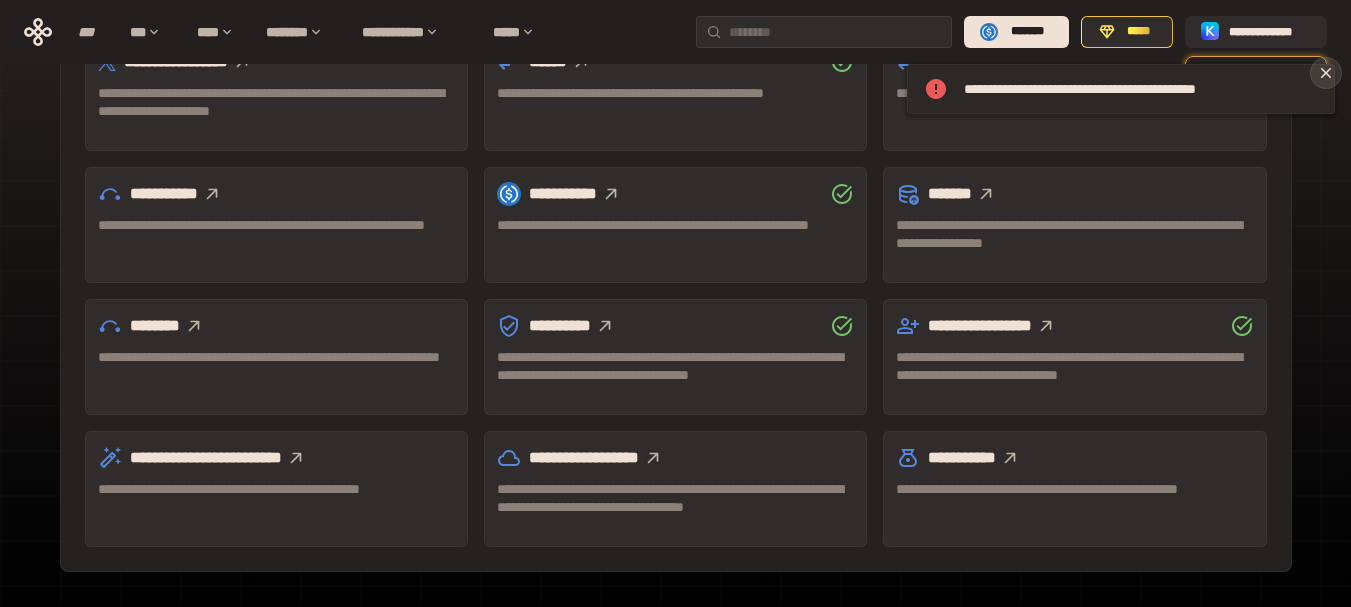 click 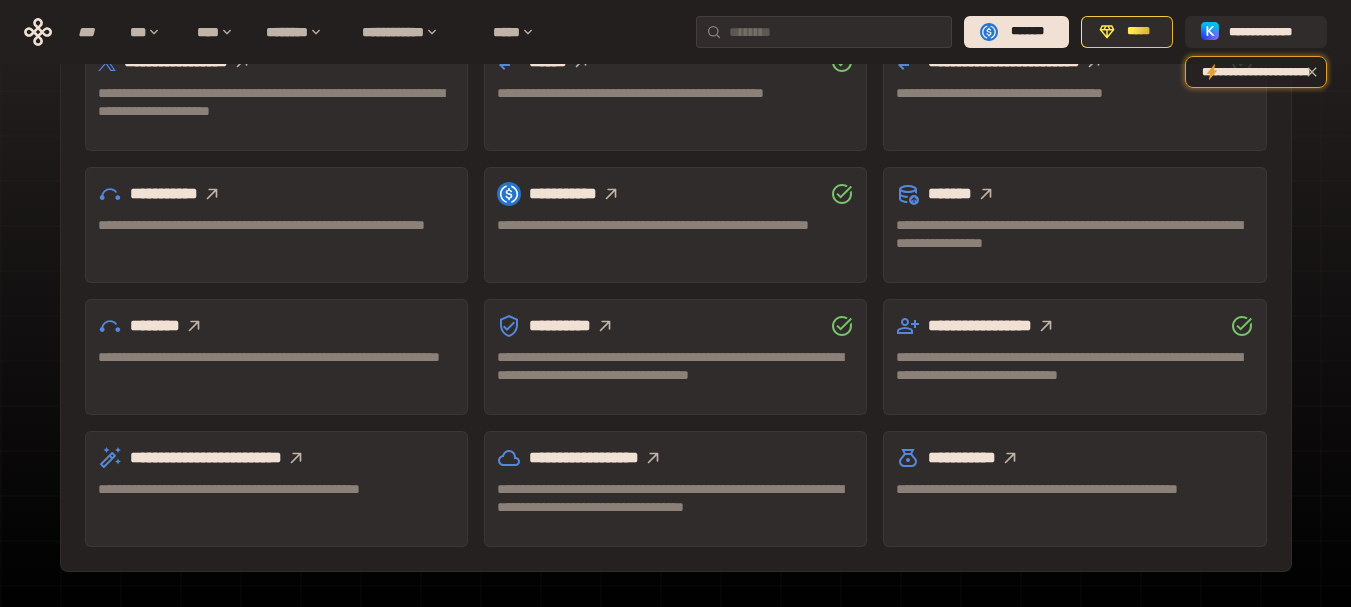 click 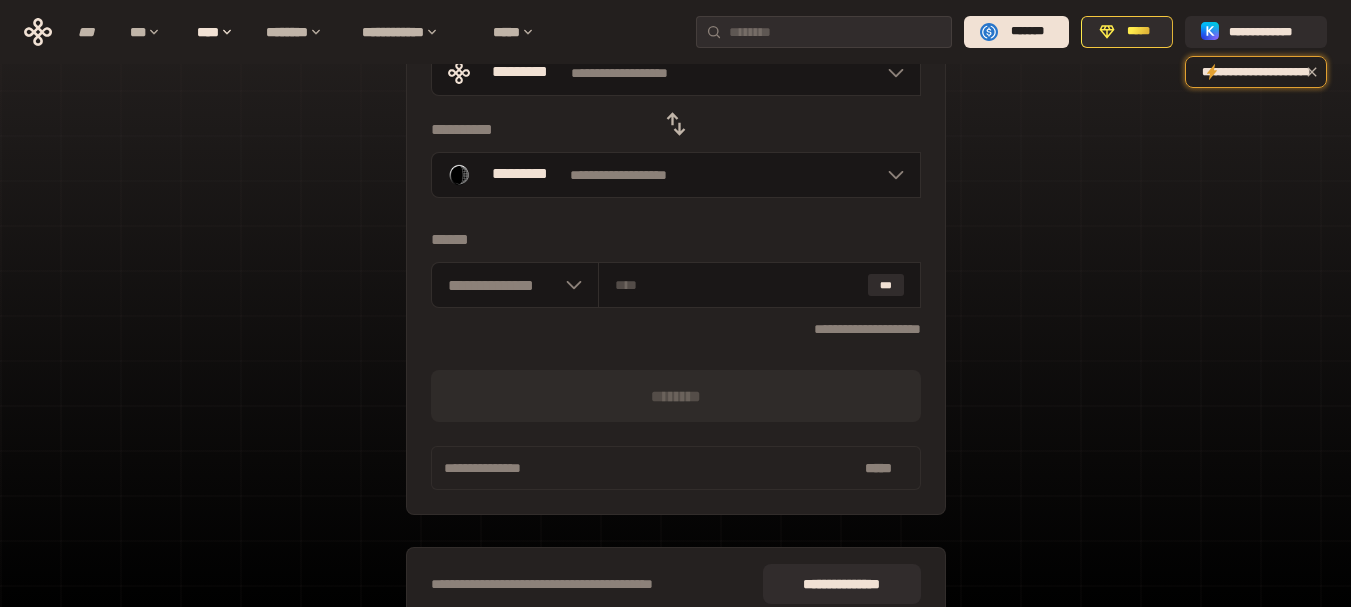 scroll, scrollTop: 267, scrollLeft: 0, axis: vertical 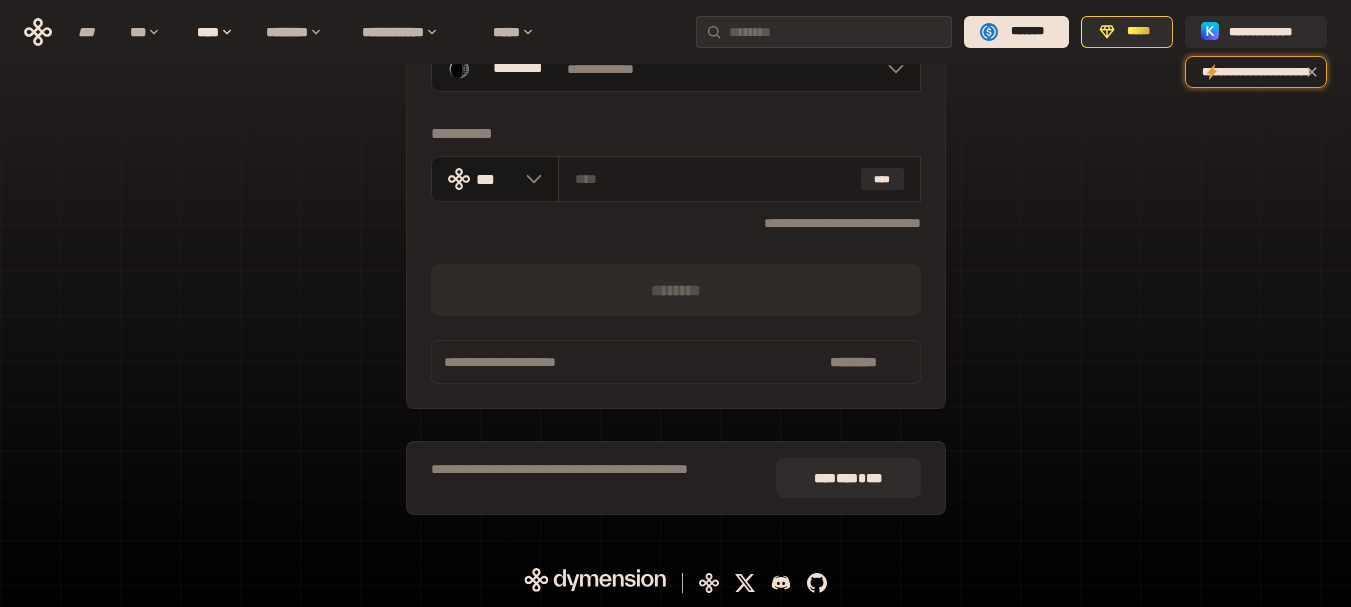 click at bounding box center [714, 179] 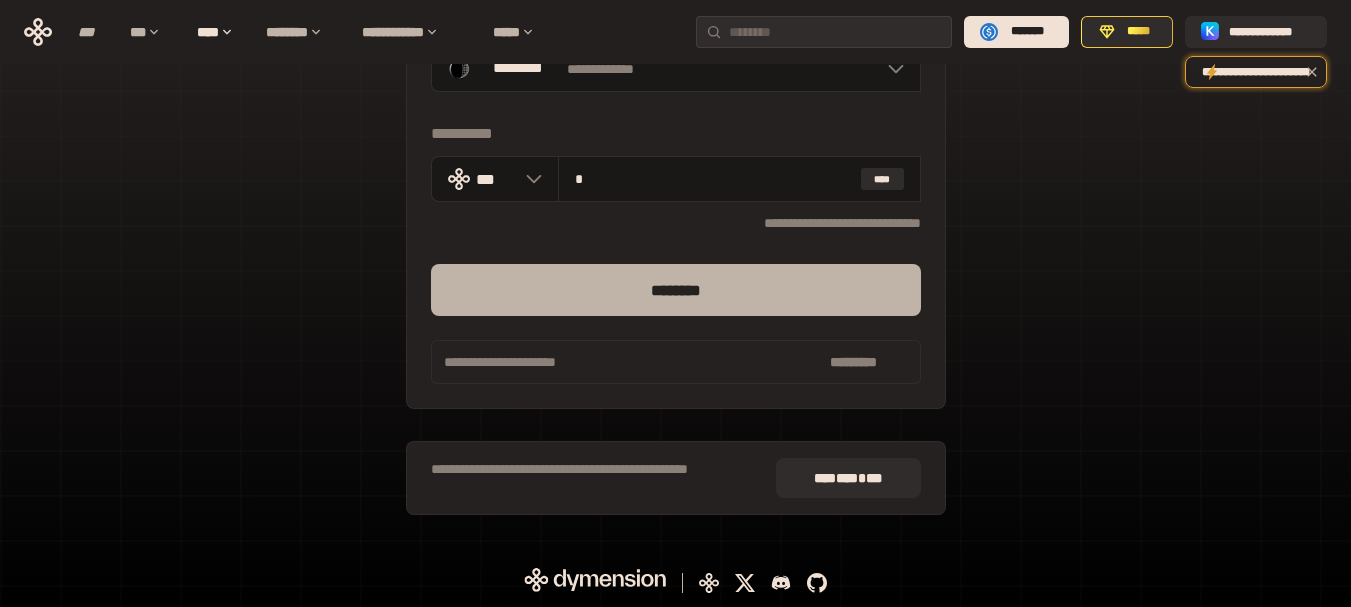 type on "*" 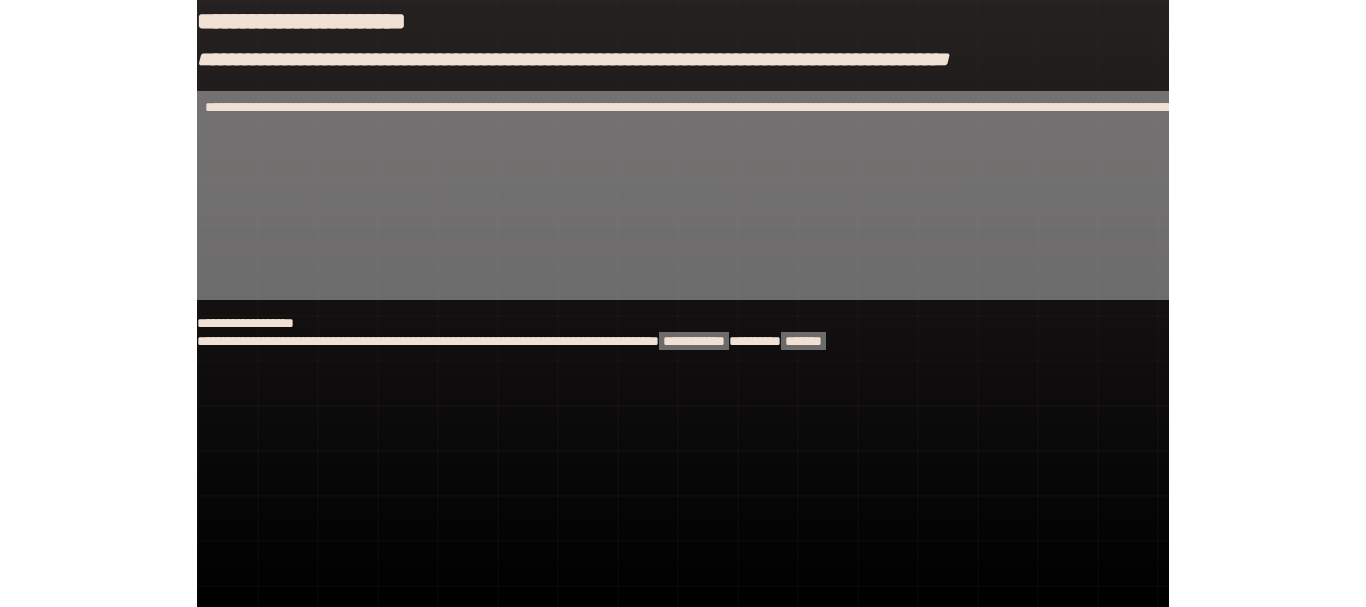 scroll, scrollTop: 0, scrollLeft: 0, axis: both 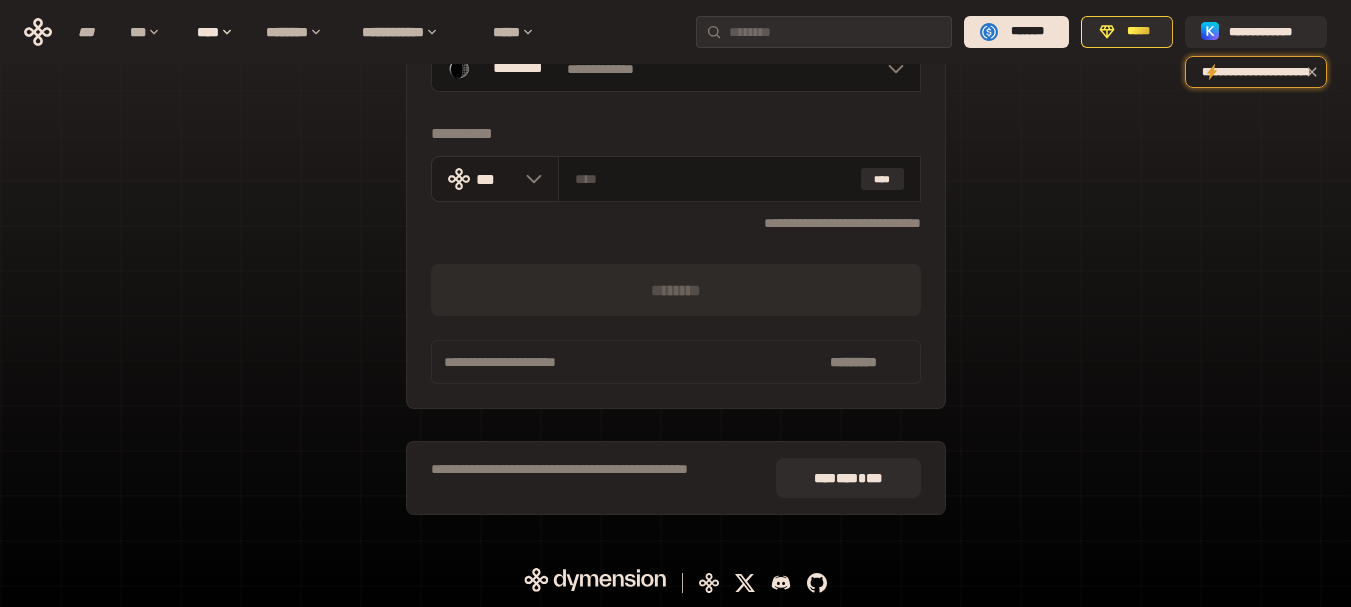 click 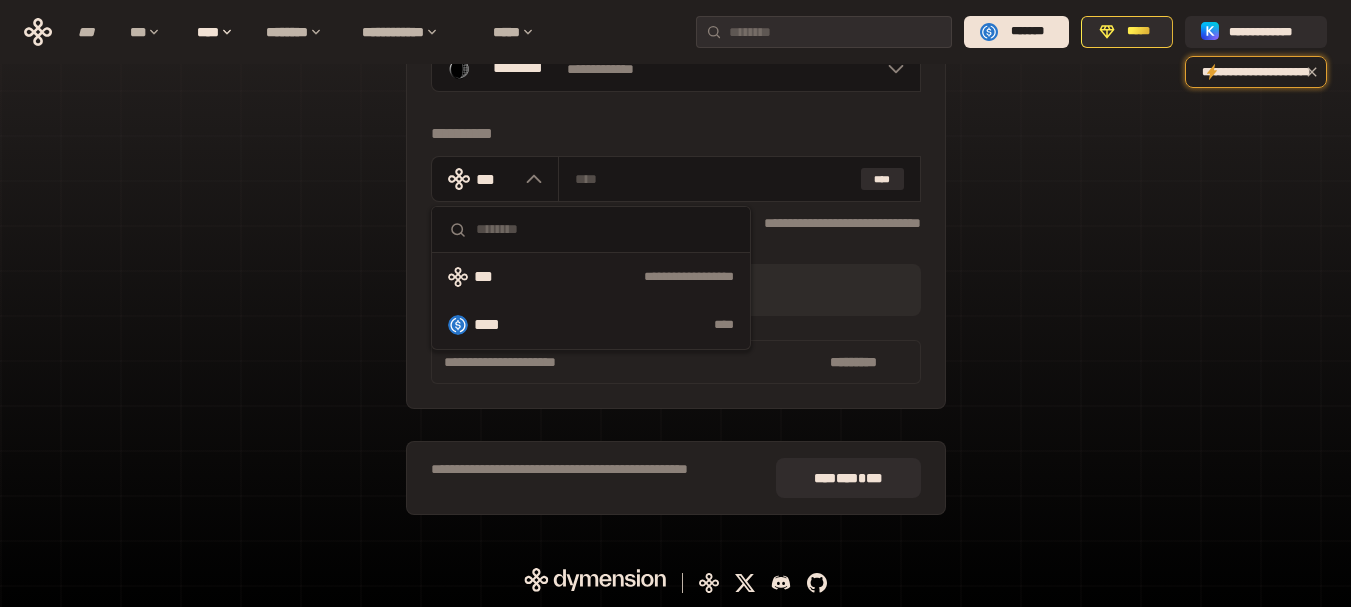 click on "****" at bounding box center (487, 324) 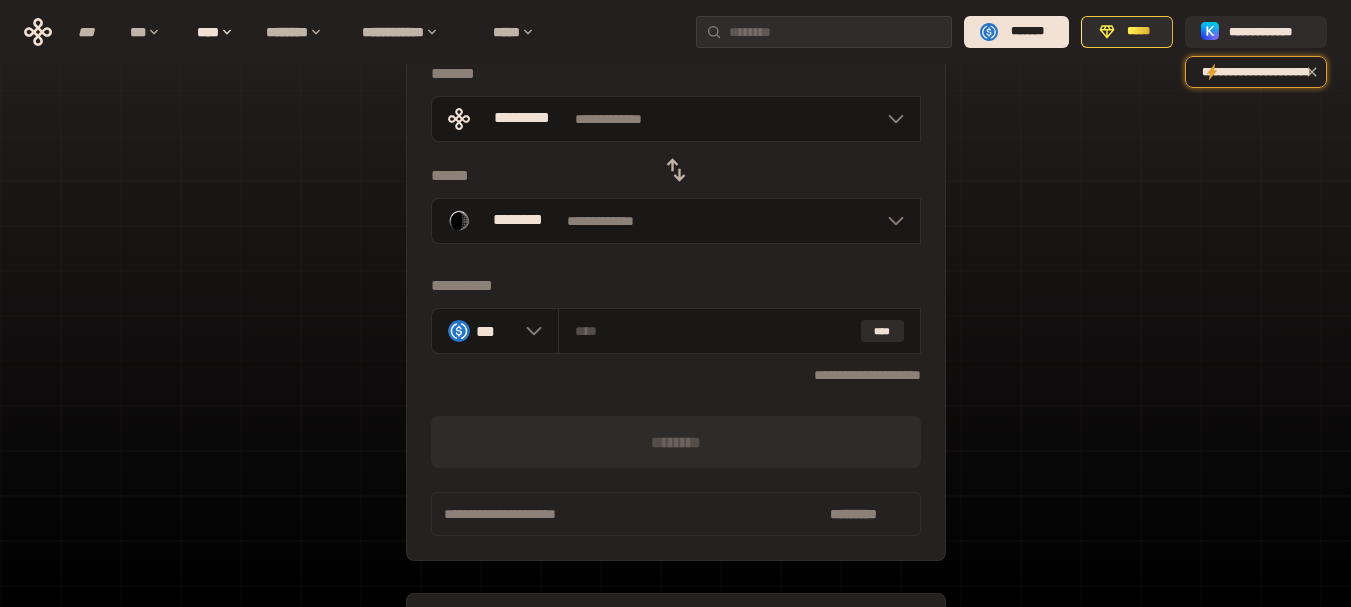 scroll, scrollTop: 161, scrollLeft: 0, axis: vertical 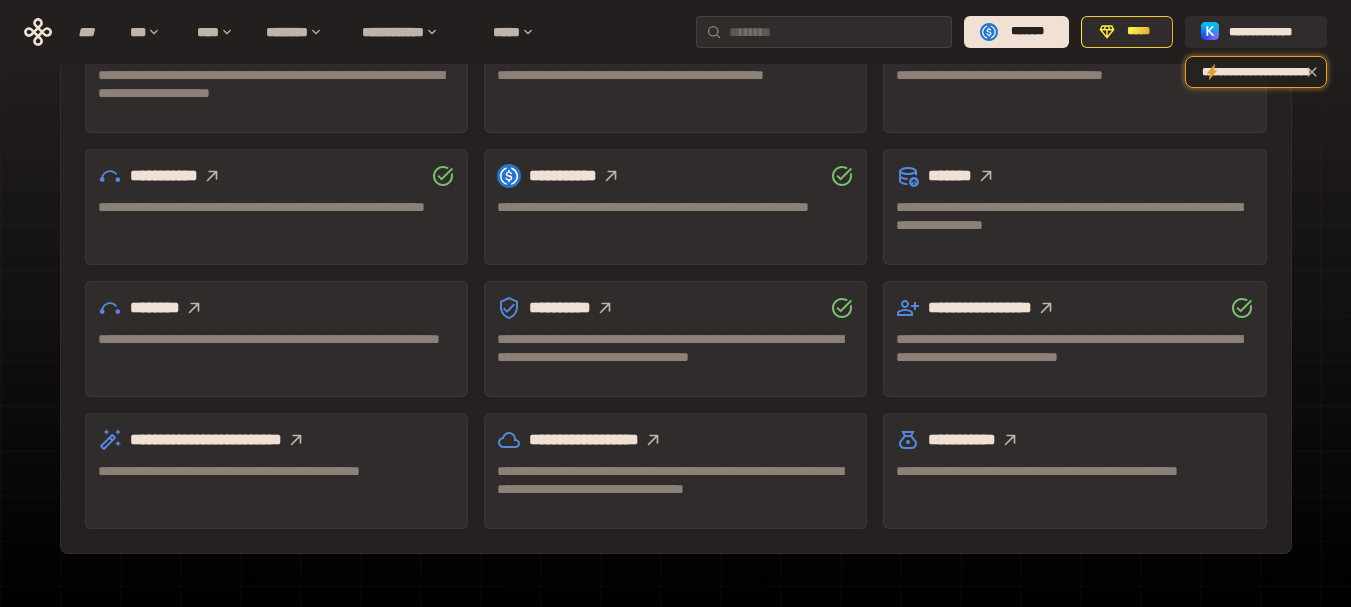click 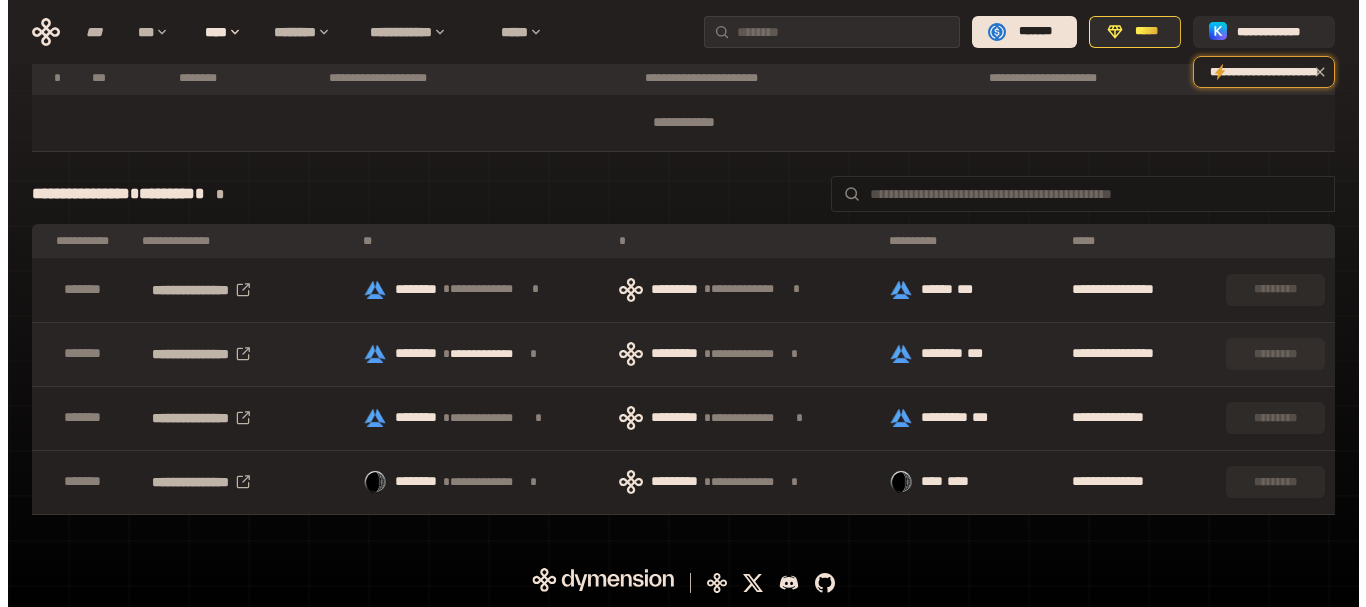 scroll, scrollTop: 0, scrollLeft: 0, axis: both 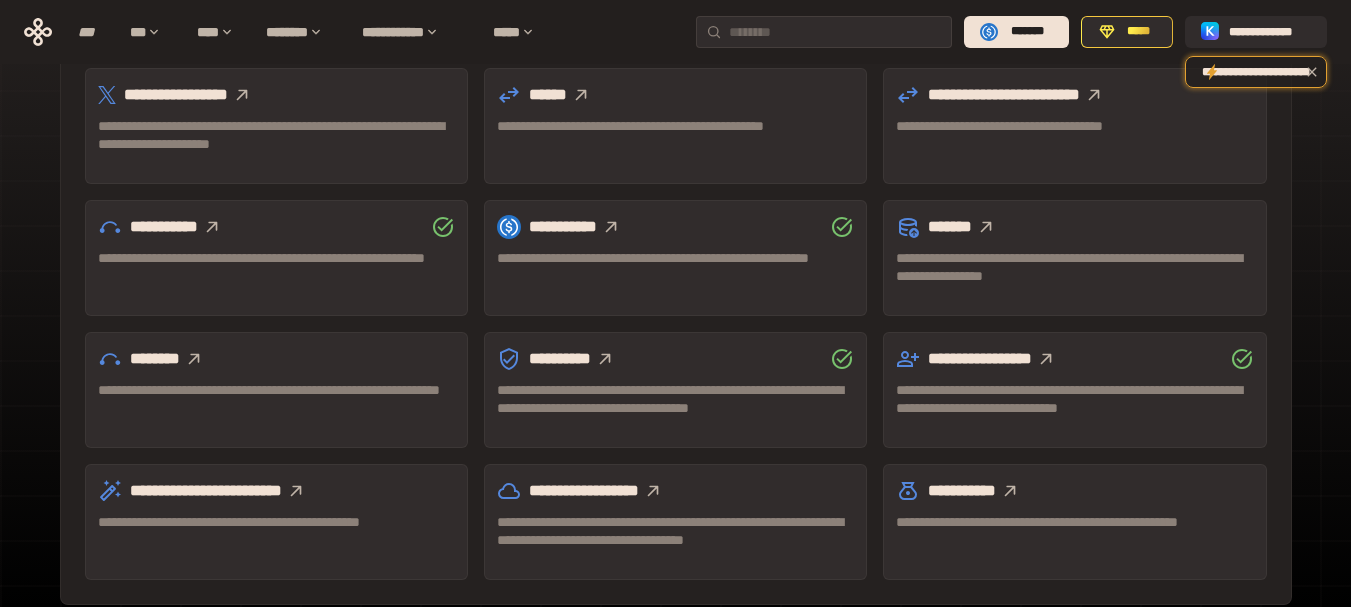 click 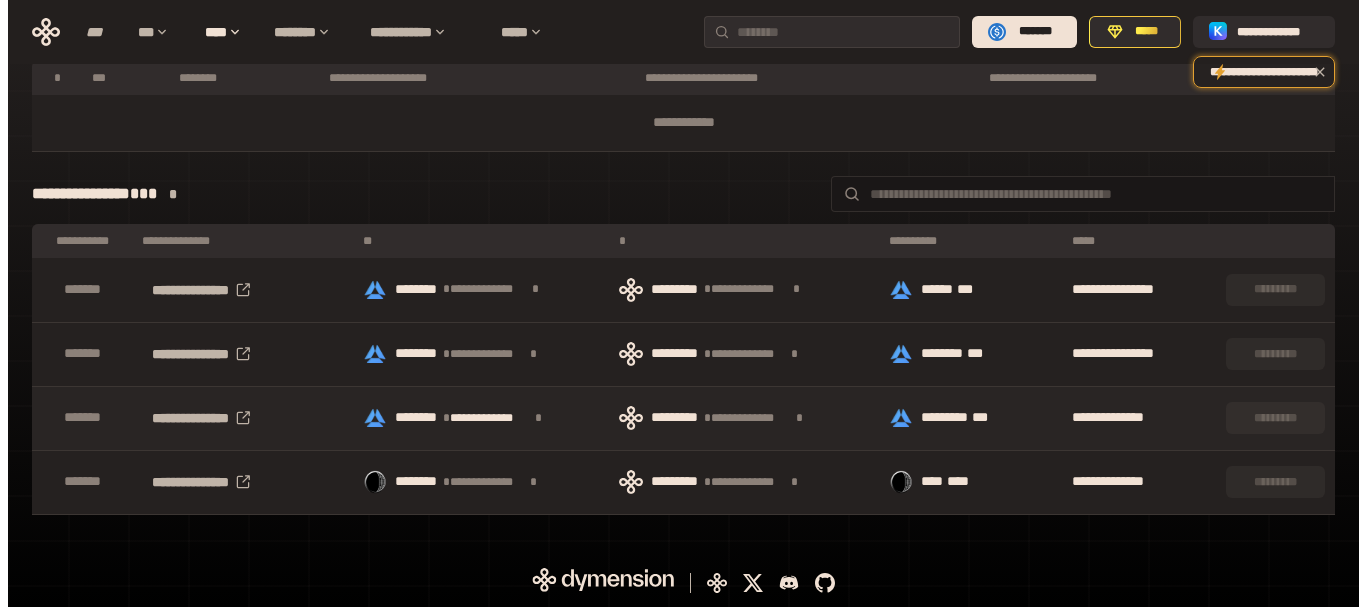 scroll, scrollTop: 0, scrollLeft: 0, axis: both 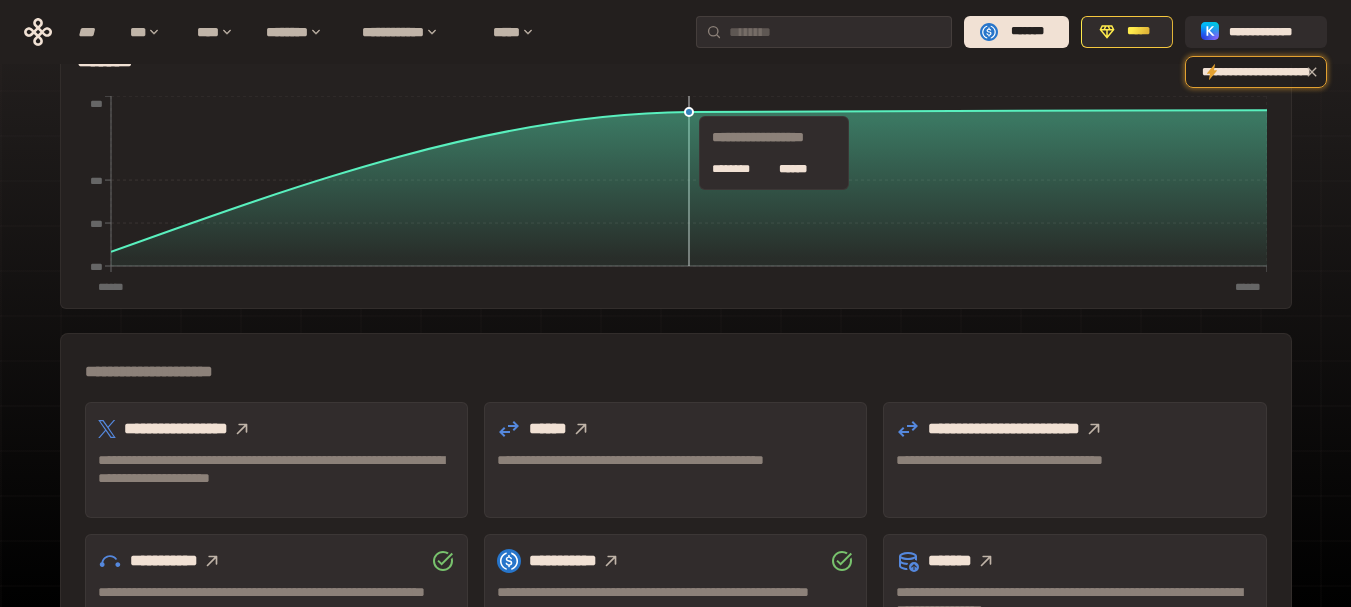 drag, startPoint x: 684, startPoint y: 126, endPoint x: 629, endPoint y: 123, distance: 55.081757 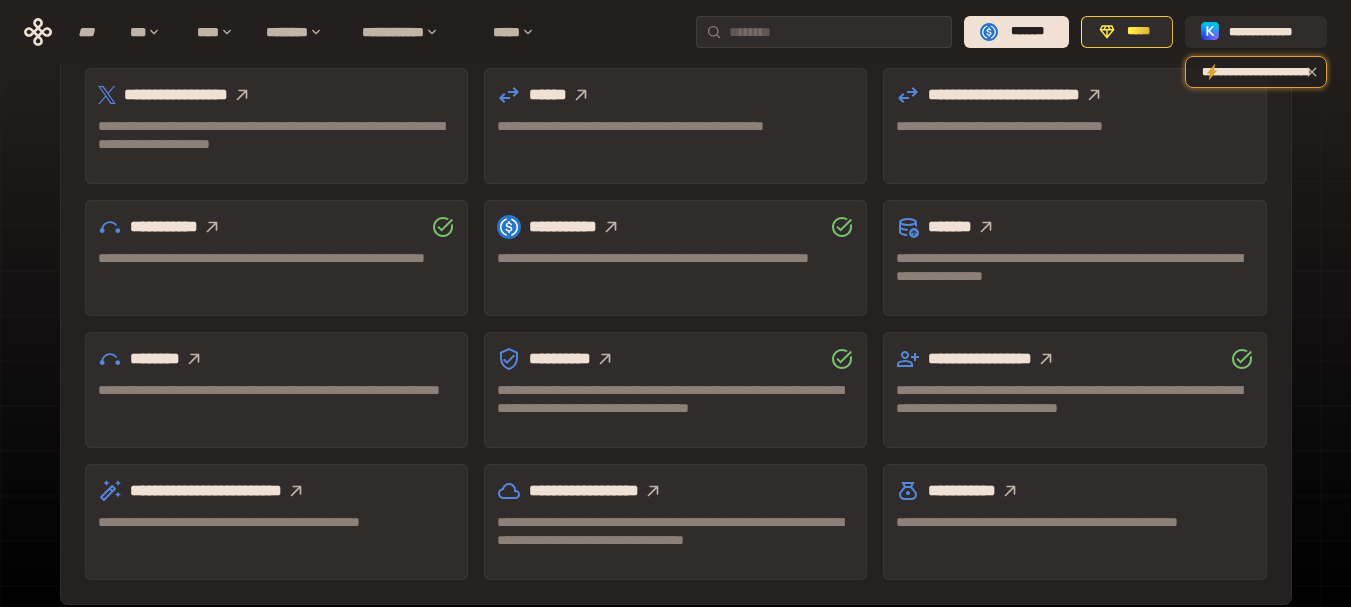 scroll, scrollTop: 733, scrollLeft: 0, axis: vertical 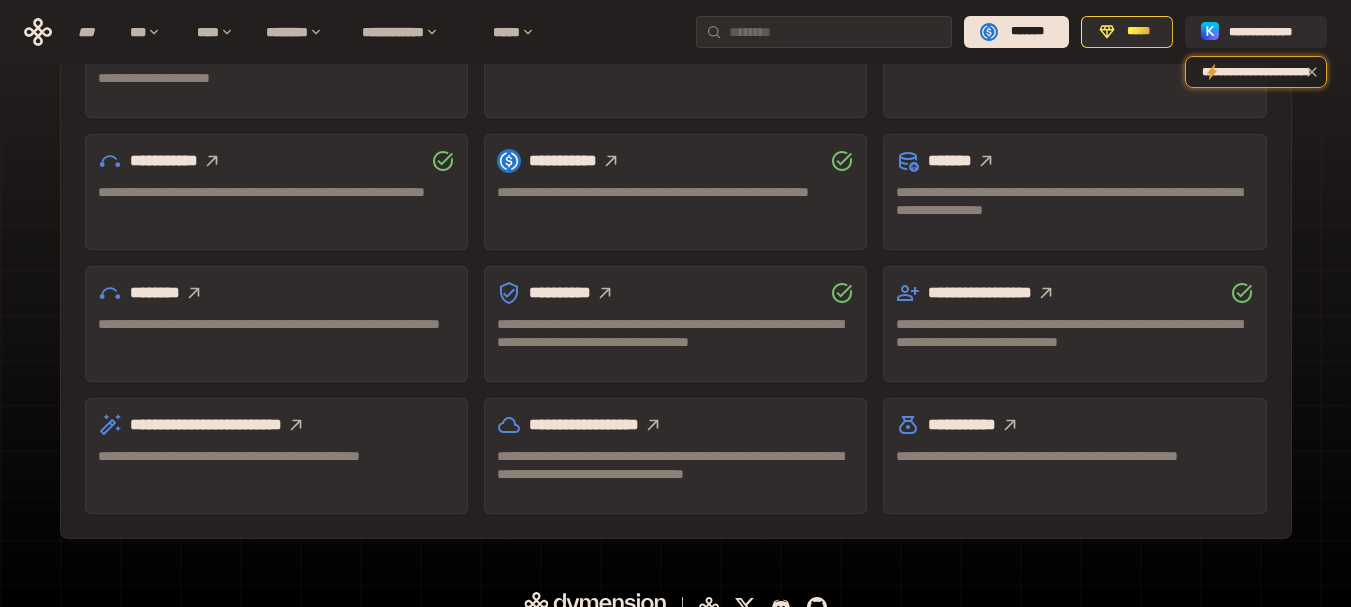click 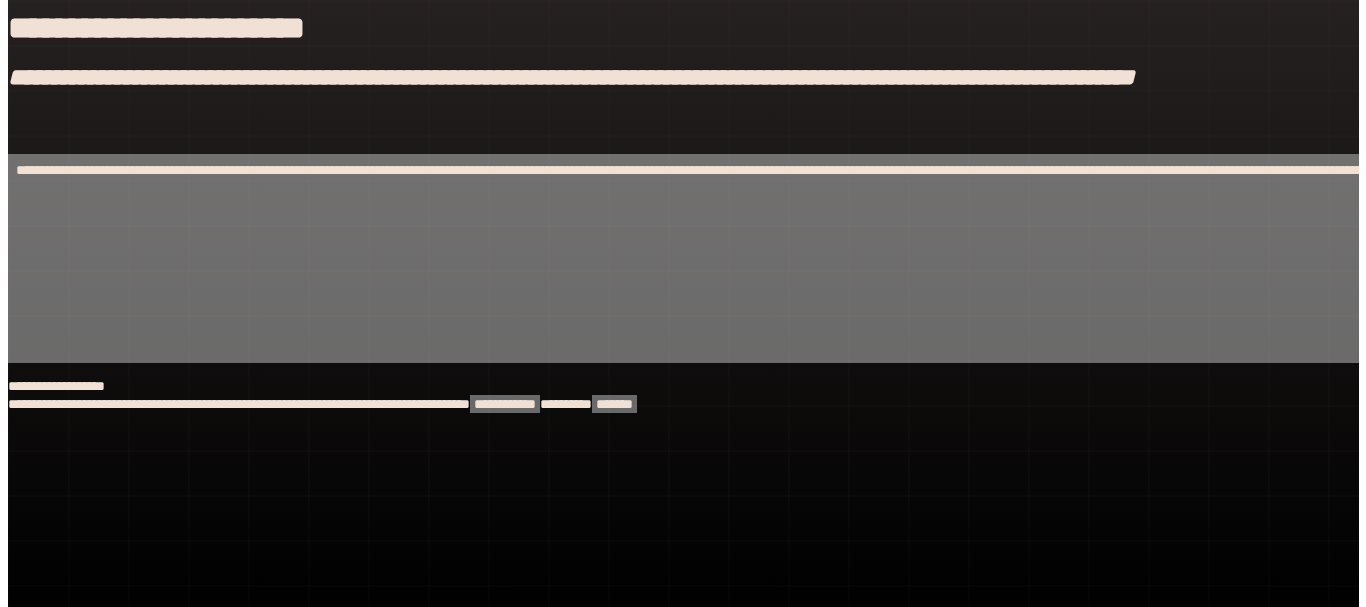 scroll, scrollTop: 0, scrollLeft: 0, axis: both 